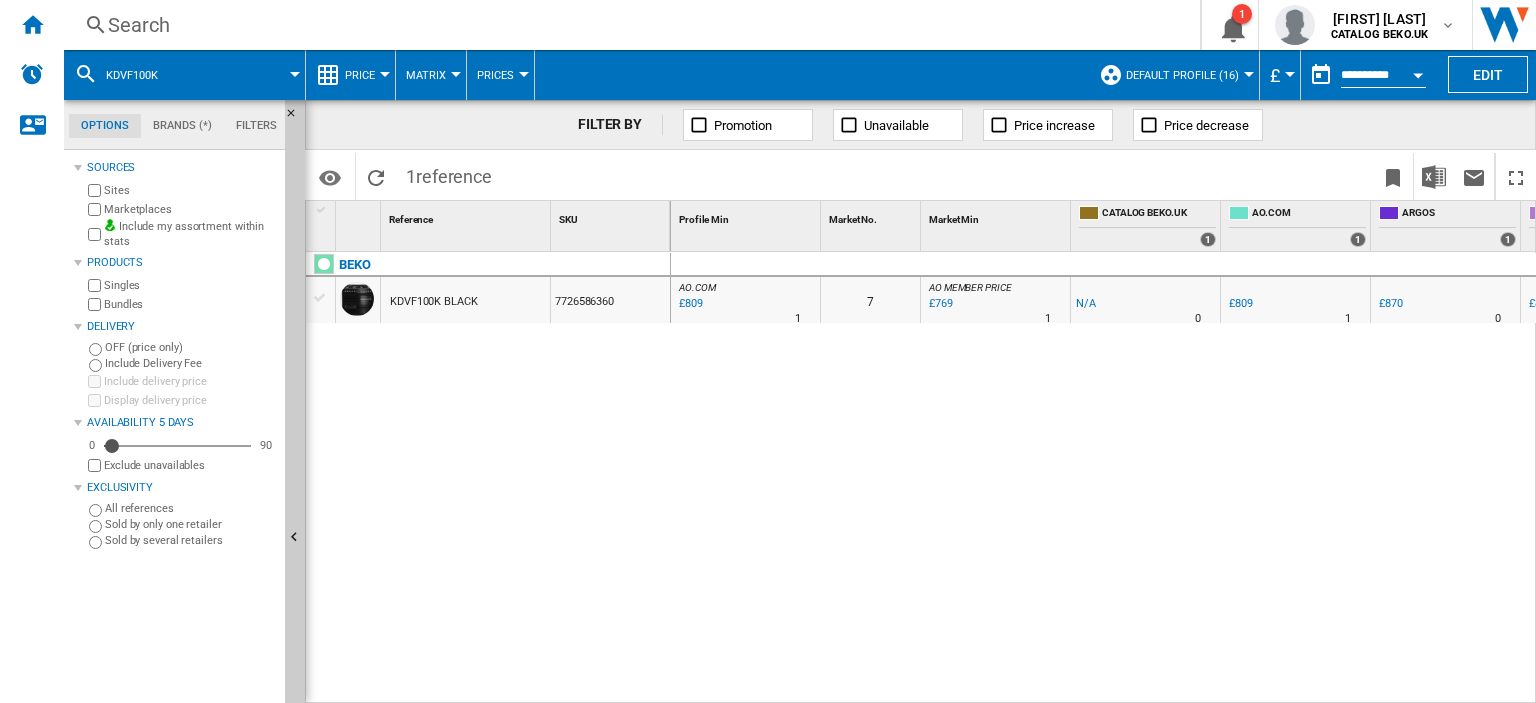scroll, scrollTop: 0, scrollLeft: 0, axis: both 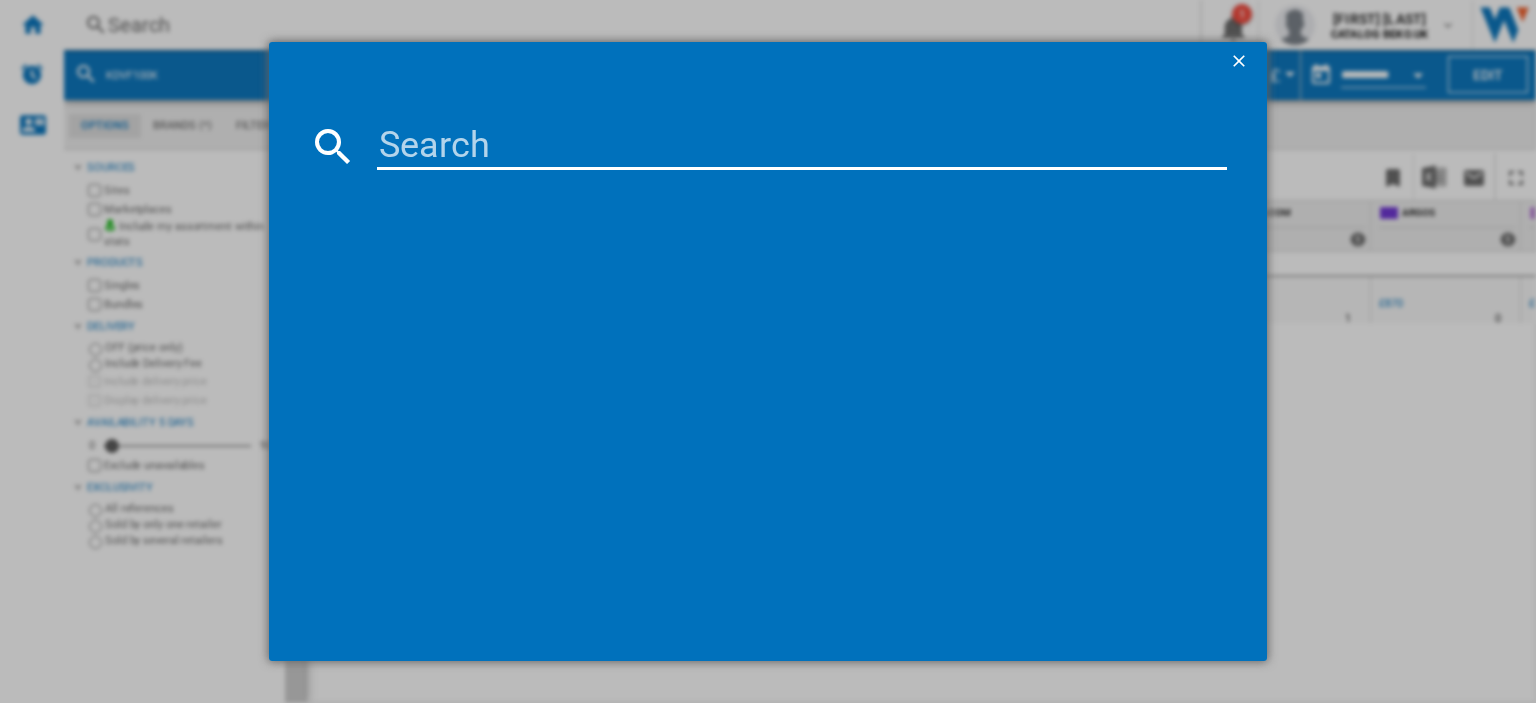 paste on "HO 255H X" 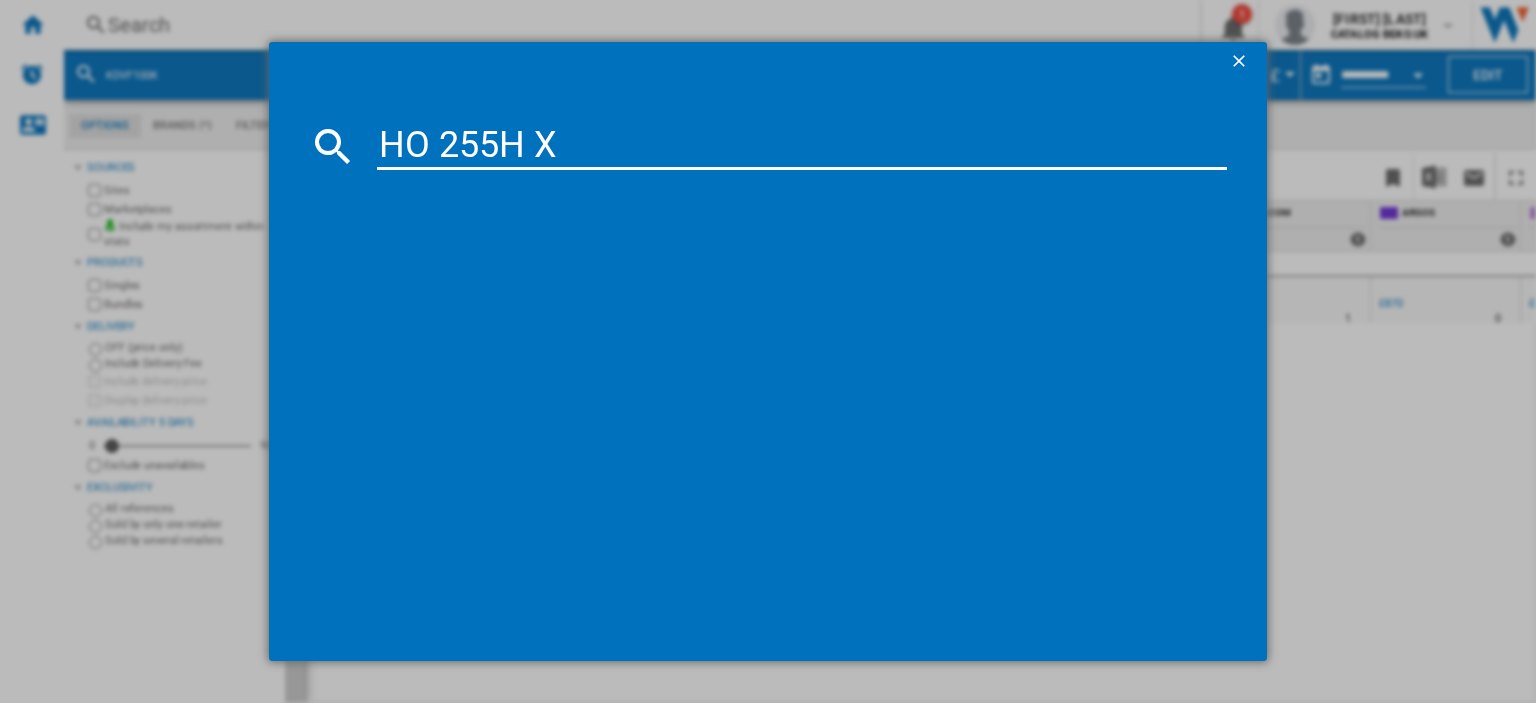 type on "HO 255H X" 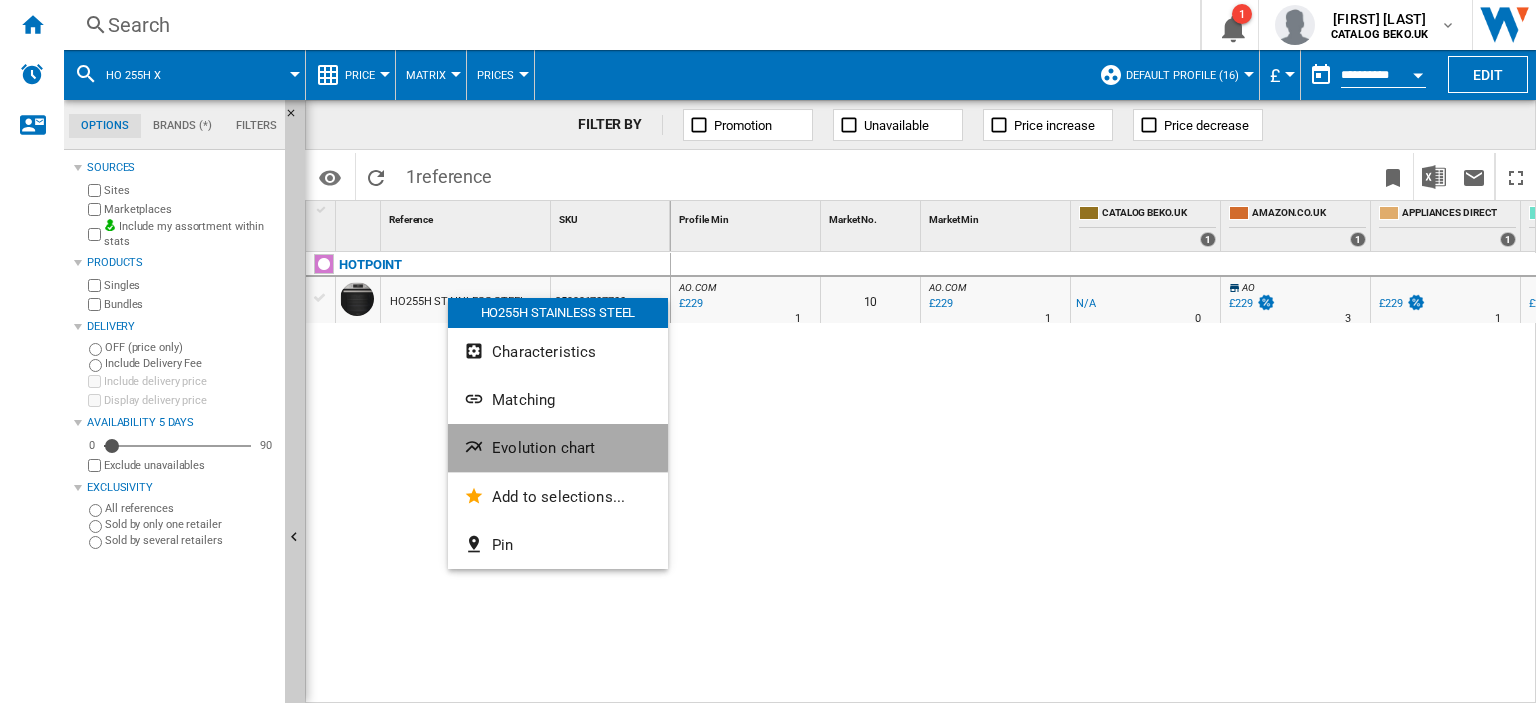 click on "Evolution chart" at bounding box center (543, 448) 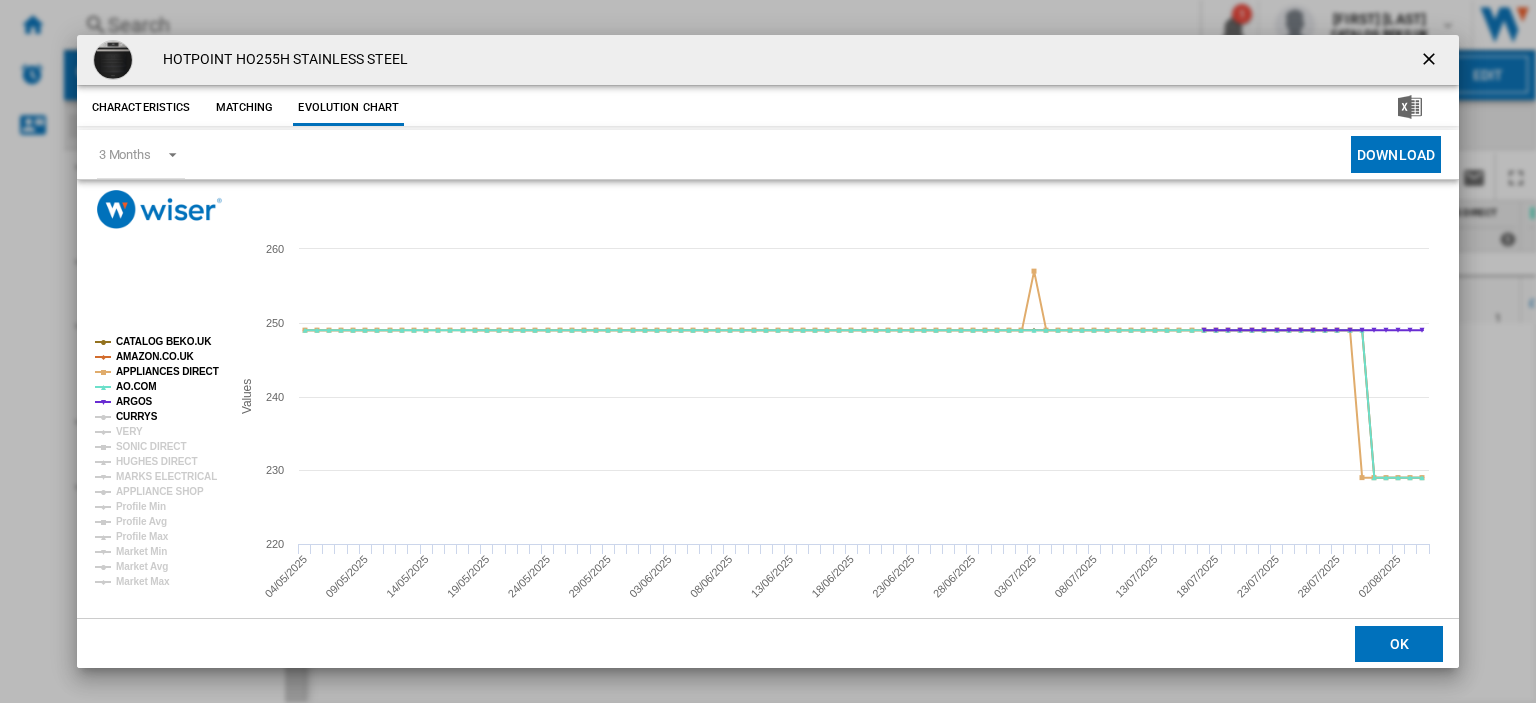click on "CURRYS" 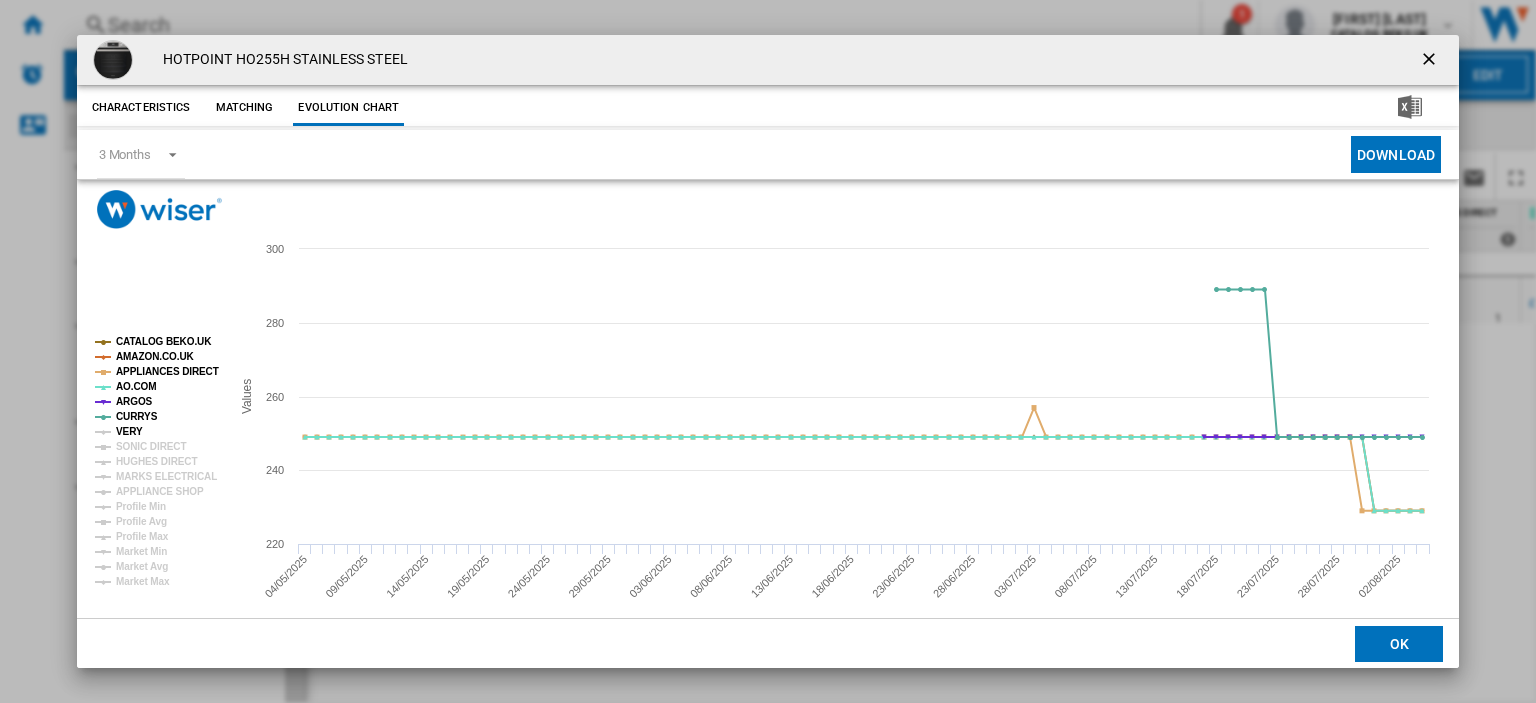 click on "VERY" 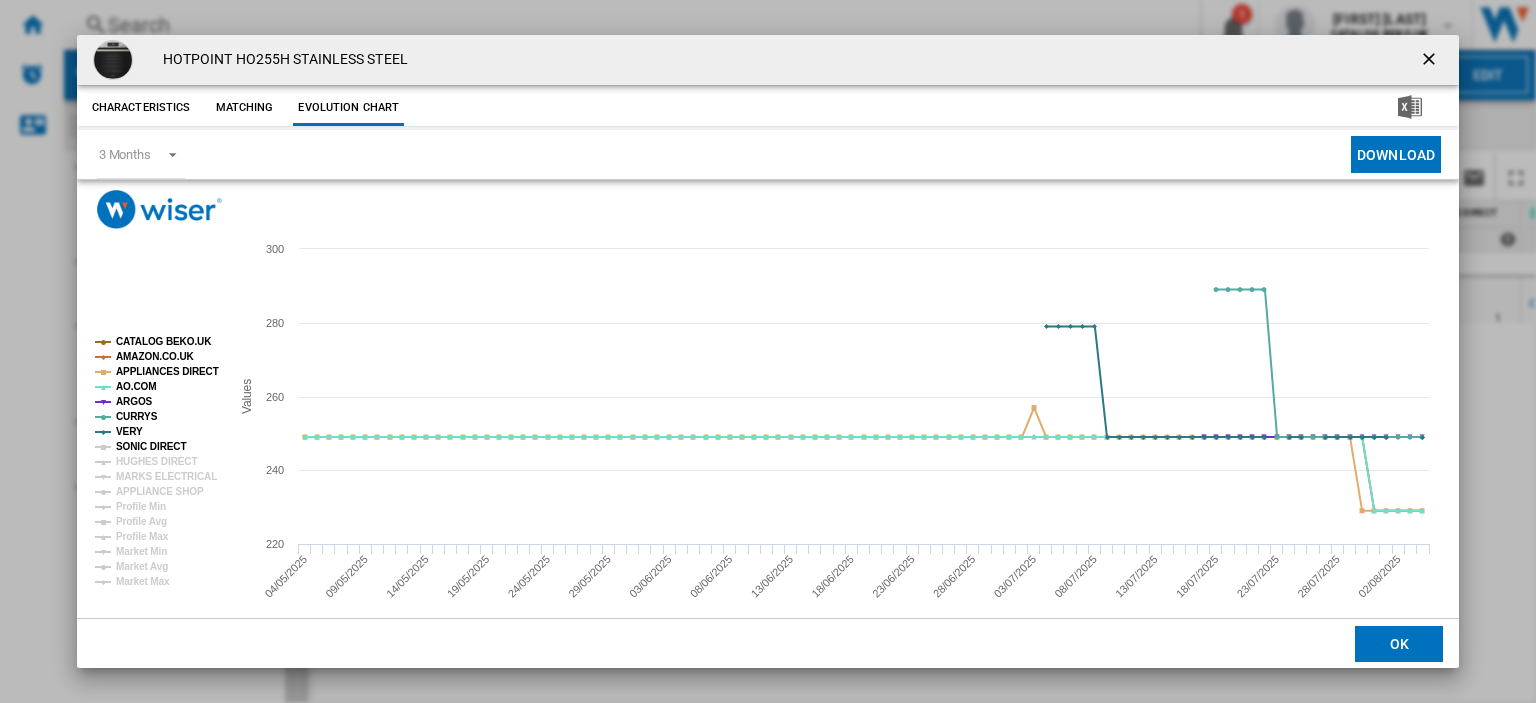 click on "SONIC DIRECT" 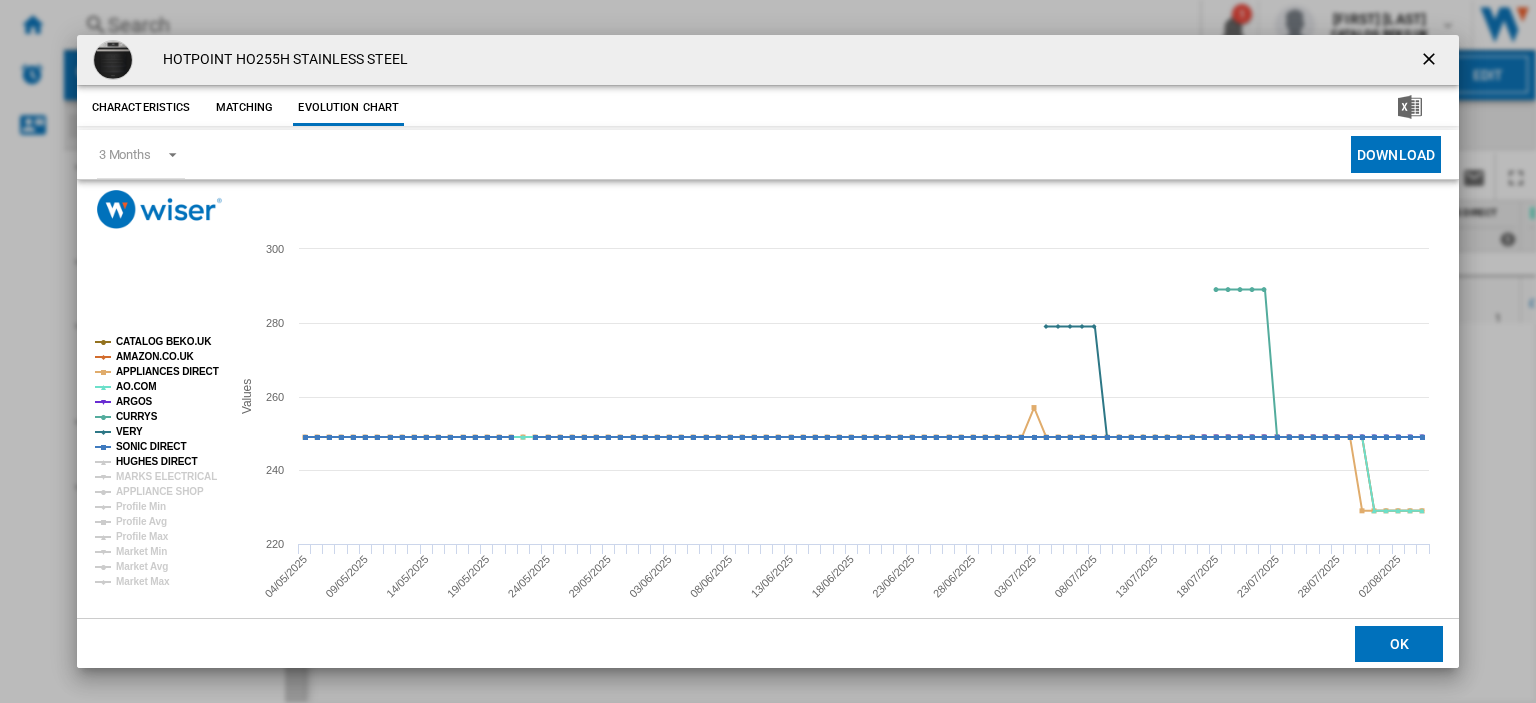 click on "HUGHES DIRECT" 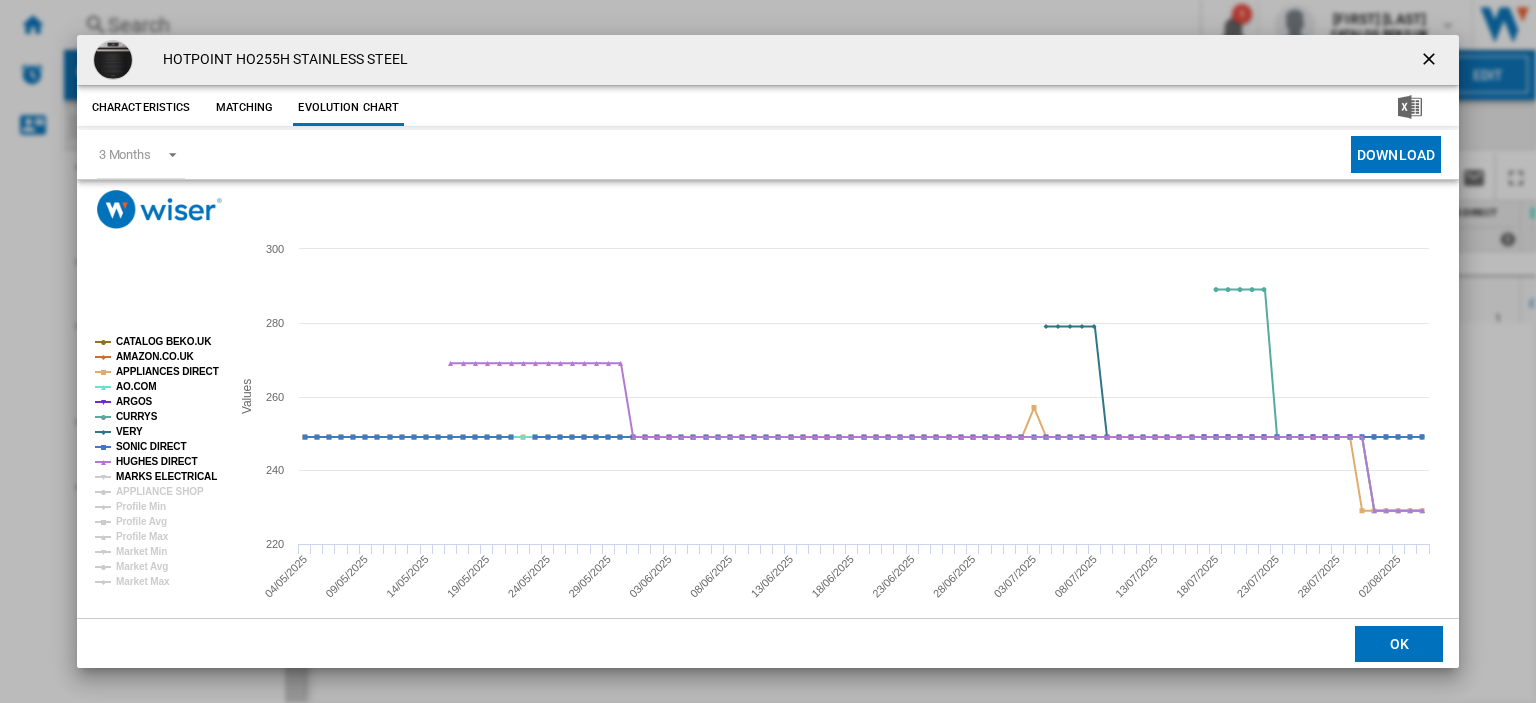 click on "MARKS ELECTRICAL" 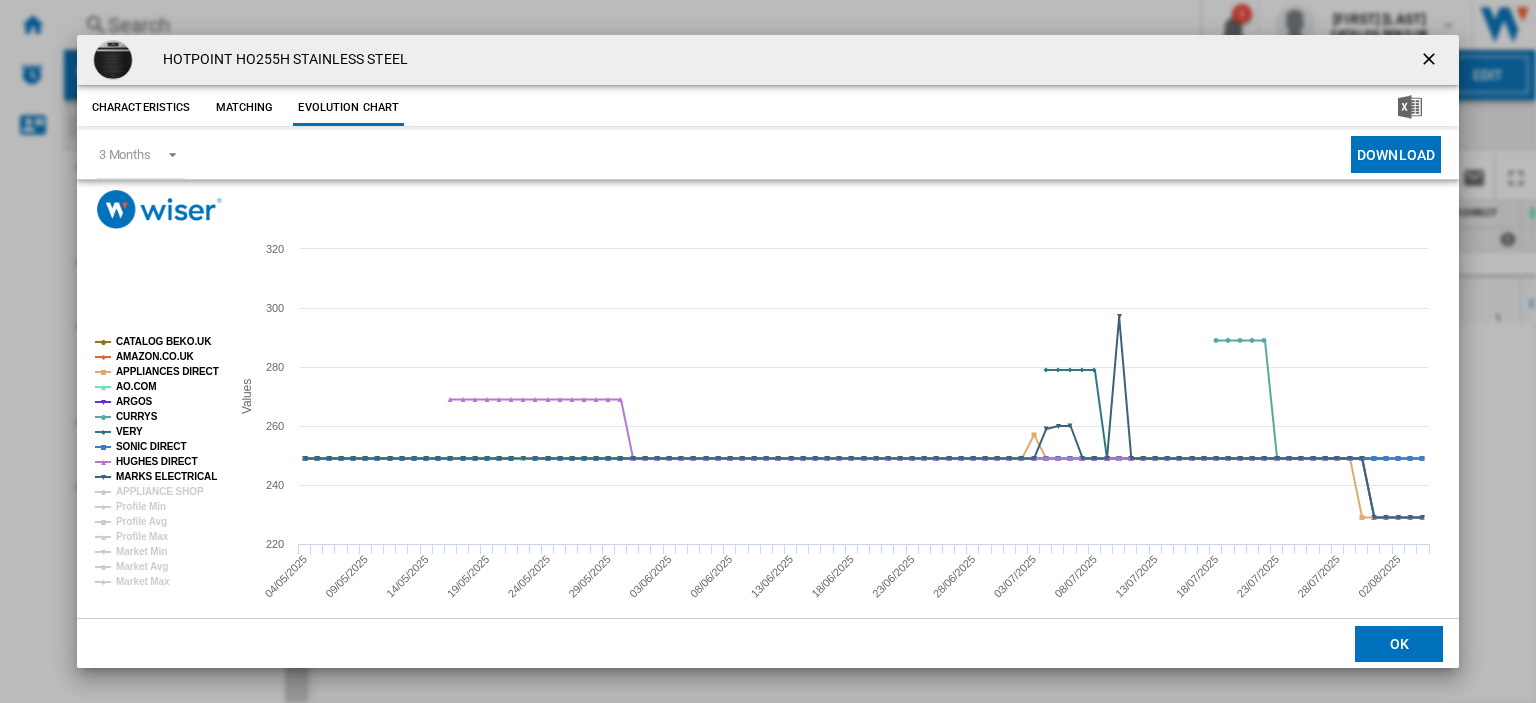 click at bounding box center (1431, 61) 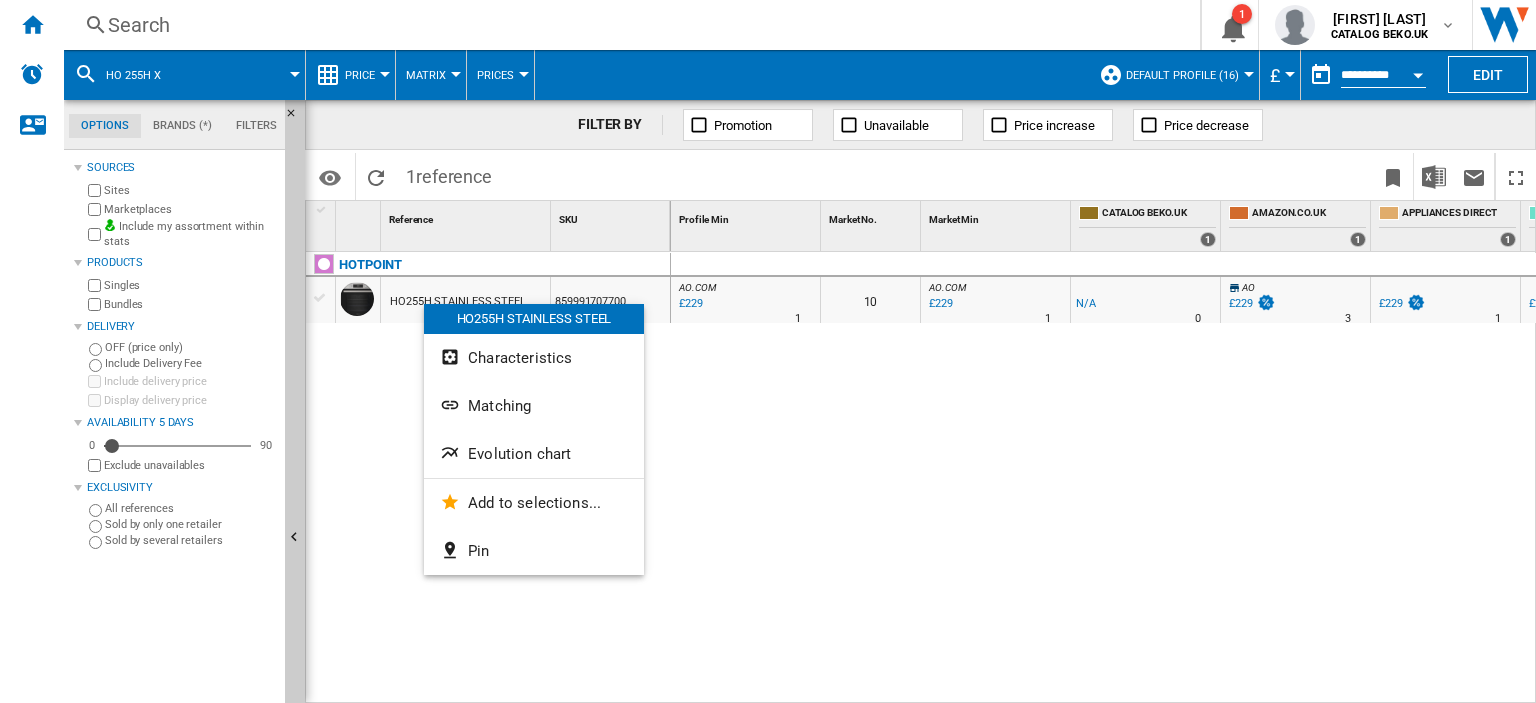 click on "Evolution chart" at bounding box center (519, 454) 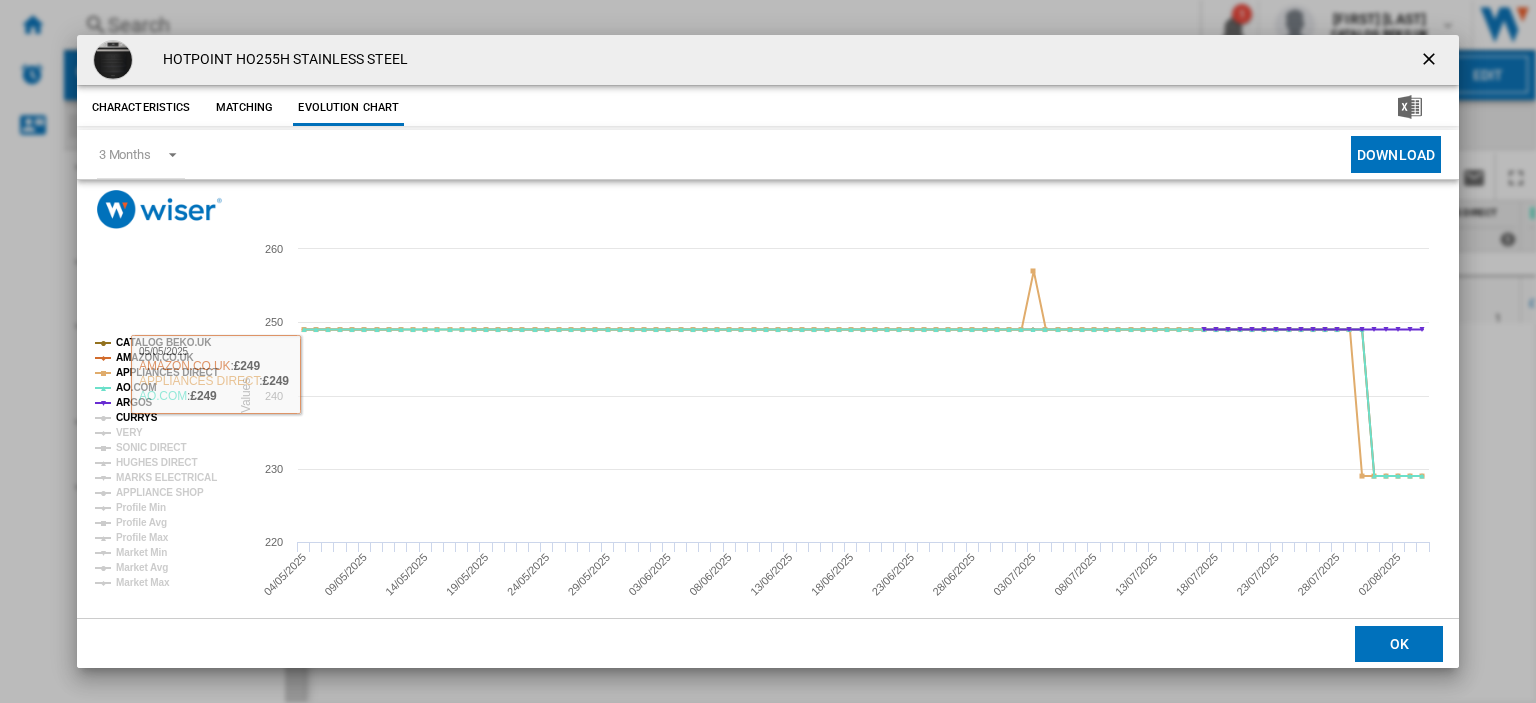 click on "CURRYS" 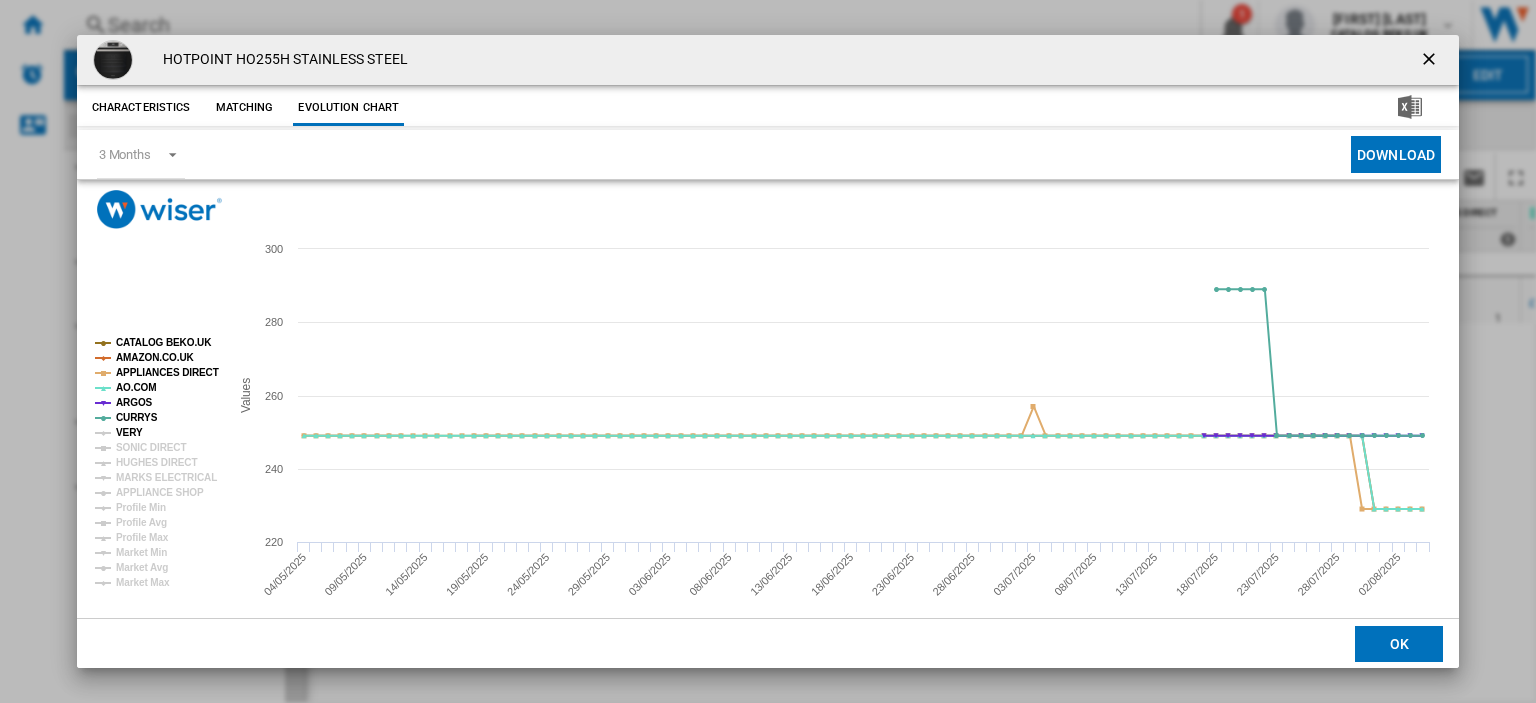 click on "VERY" 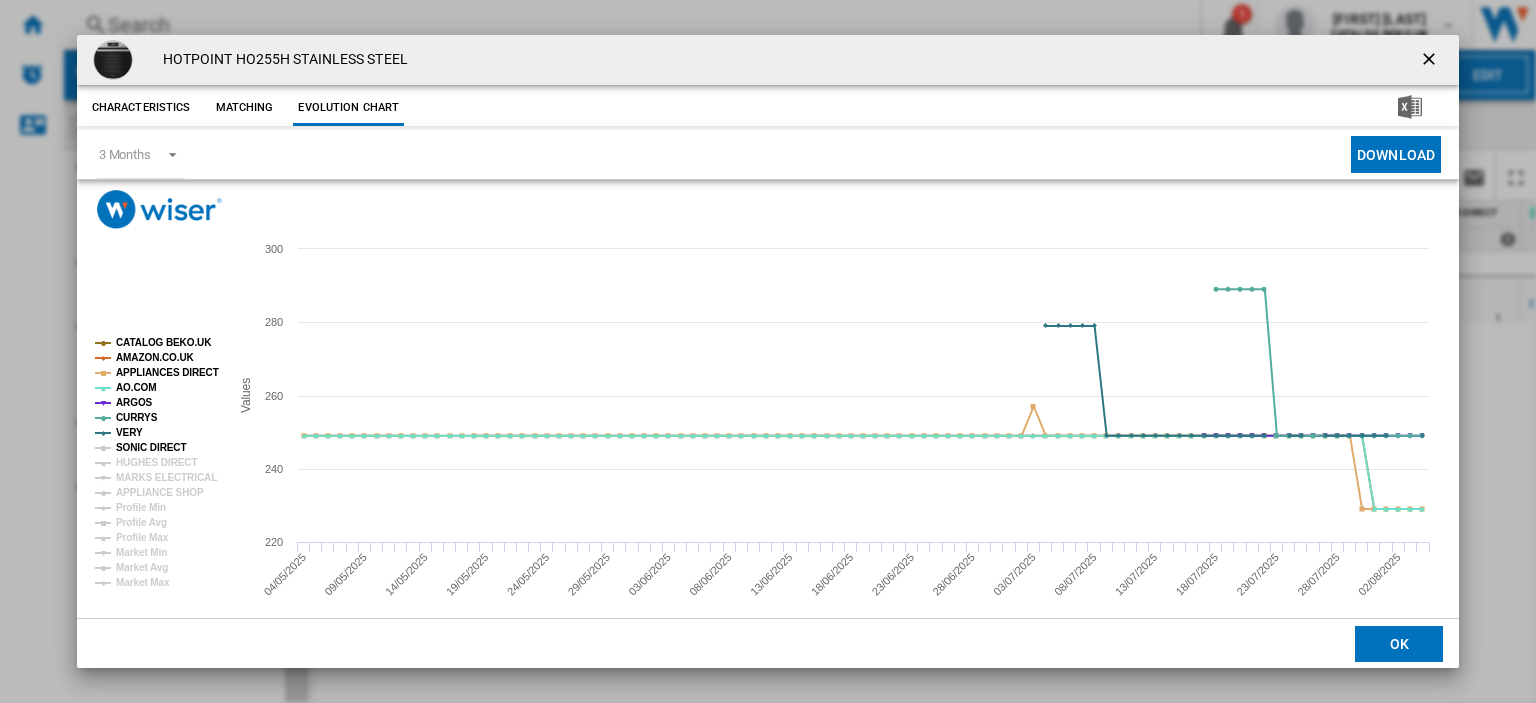 click on "SONIC DIRECT" 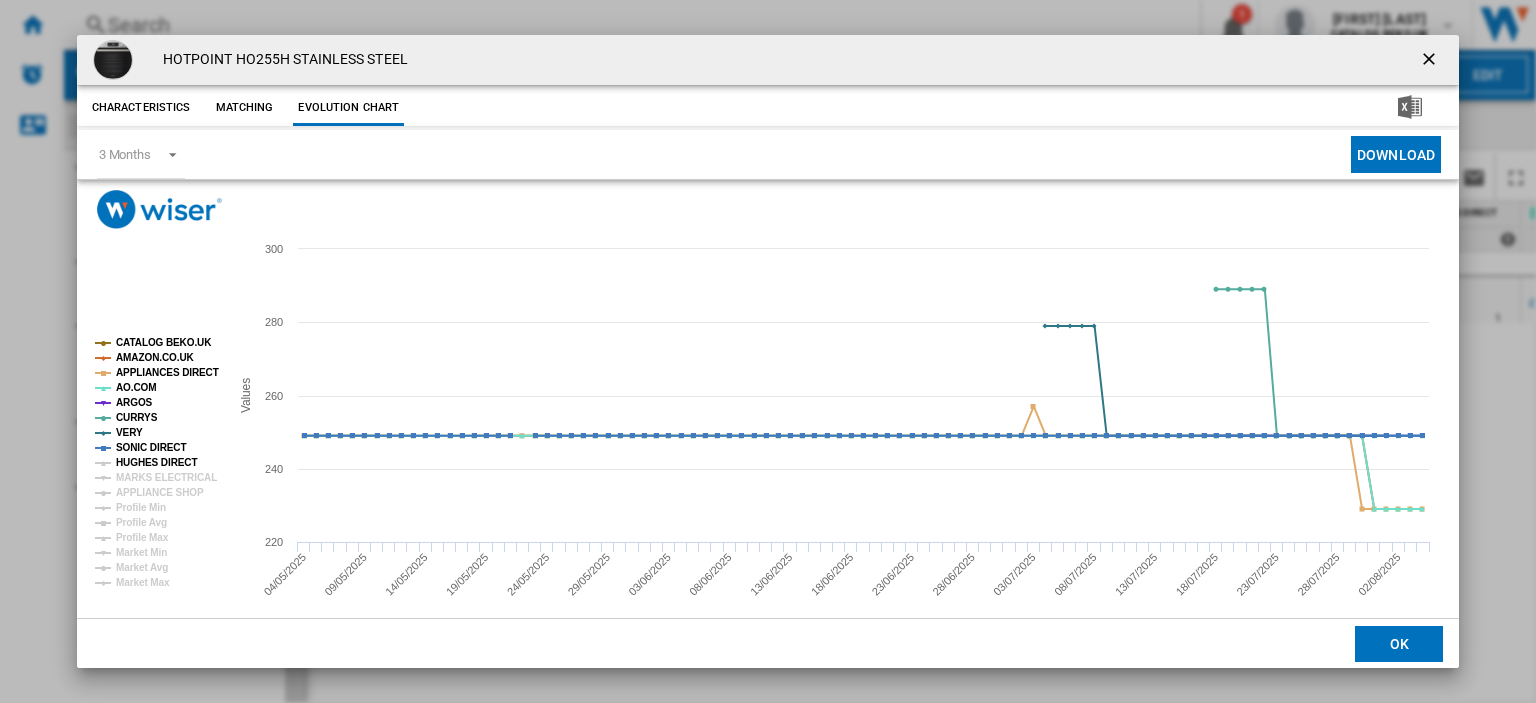 click on "HUGHES DIRECT" 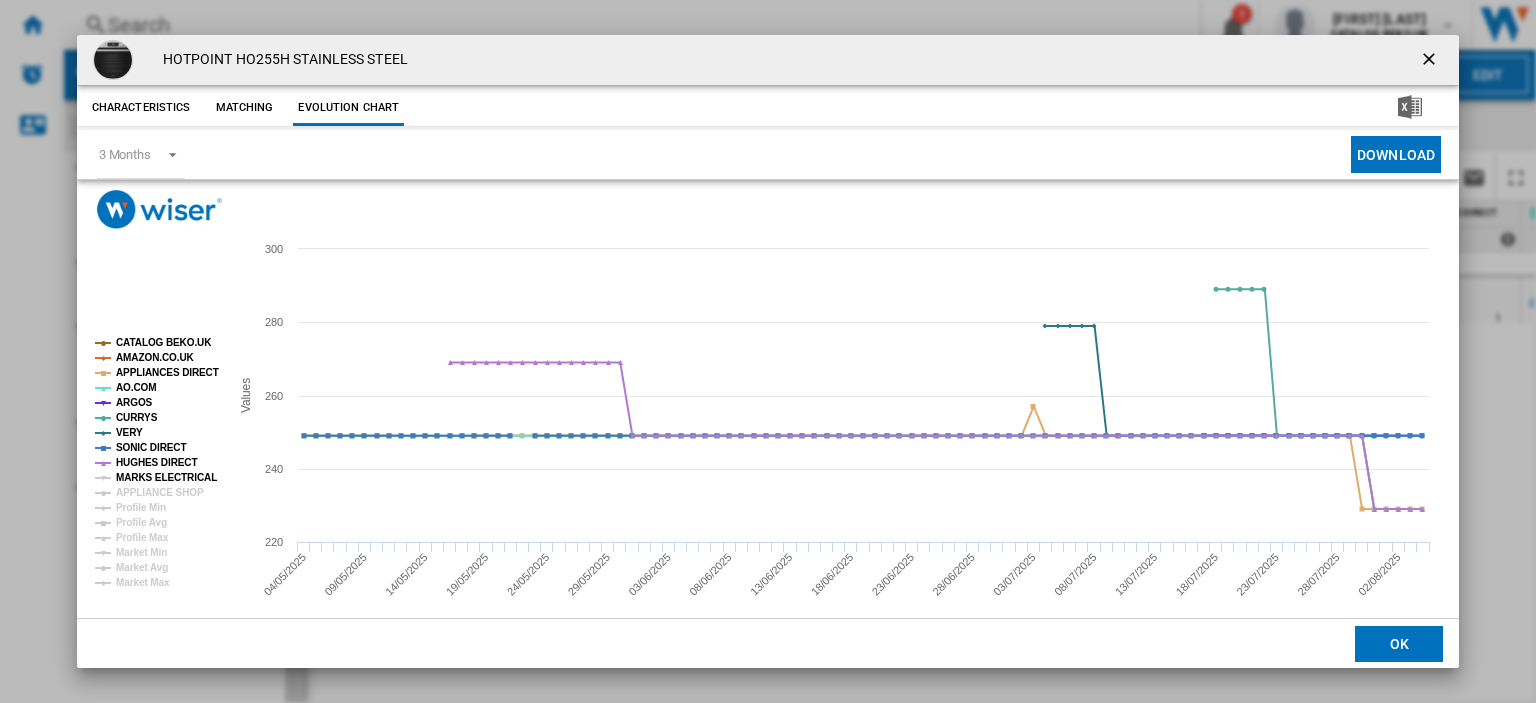 click on "MARKS ELECTRICAL" 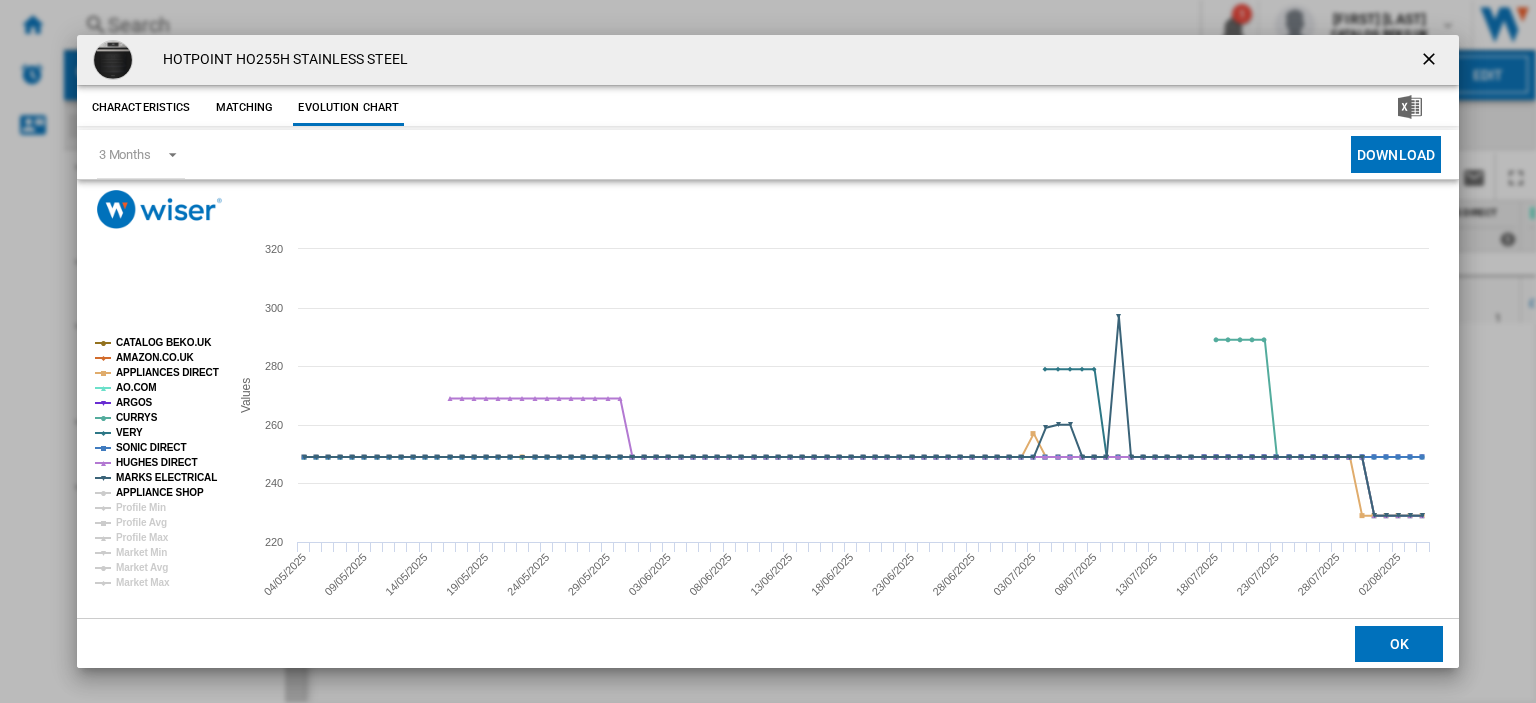 click on "APPLIANCE SHOP" 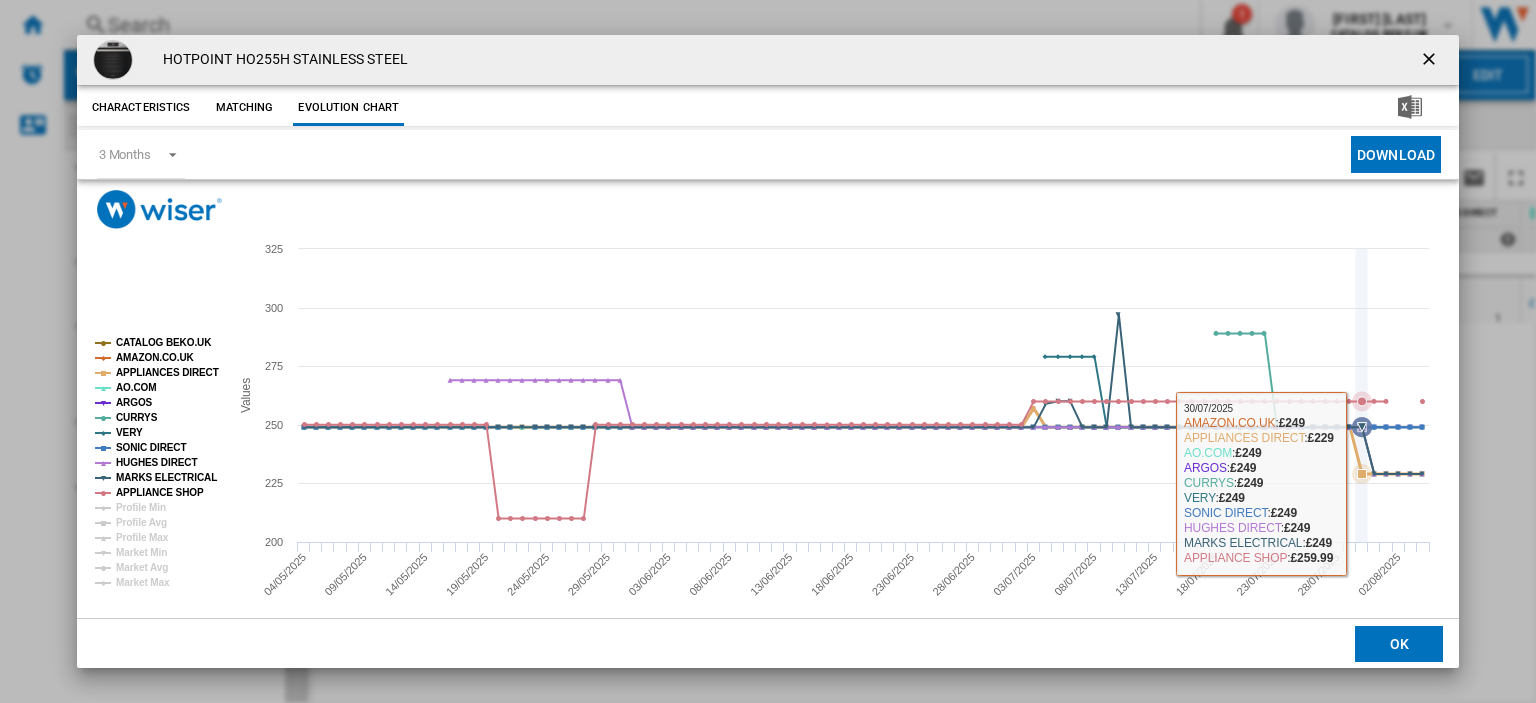 type 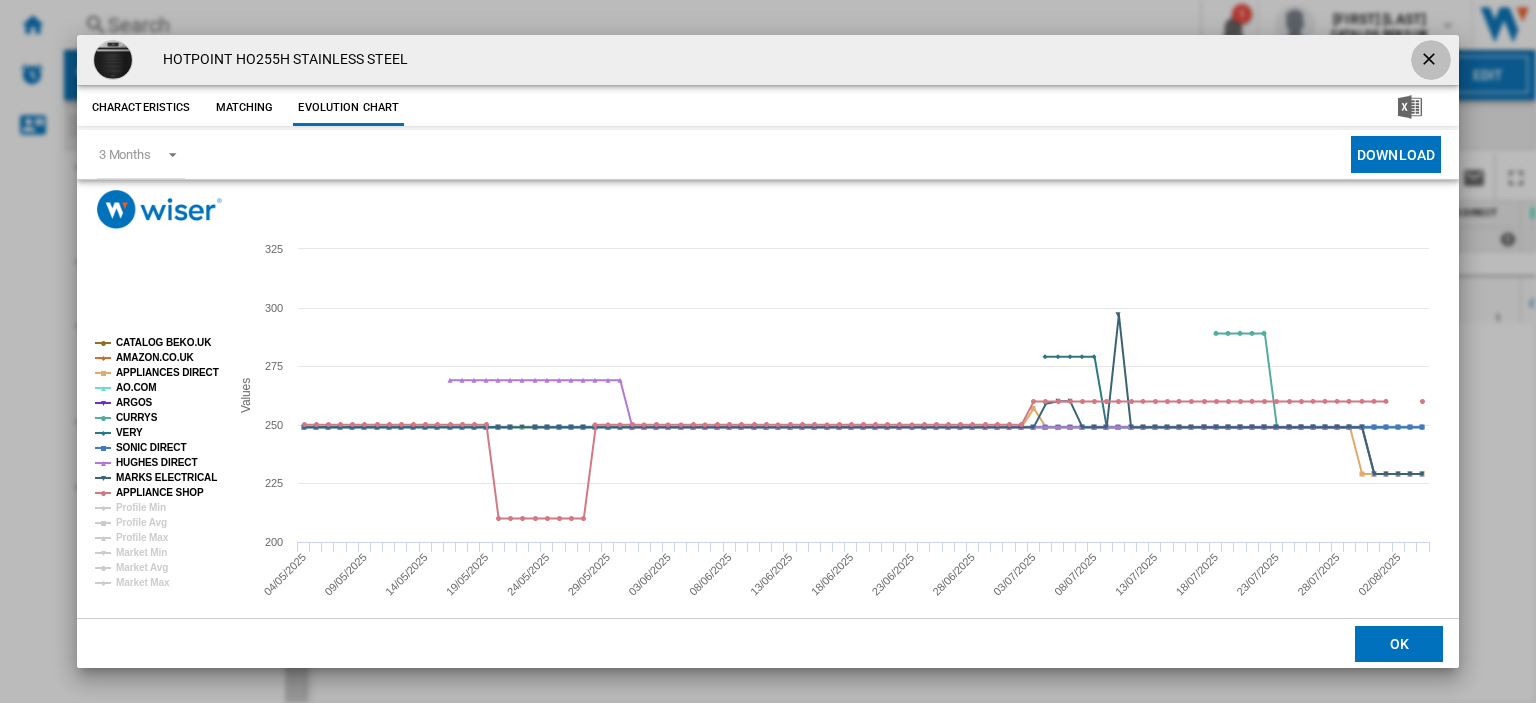 click at bounding box center (1431, 61) 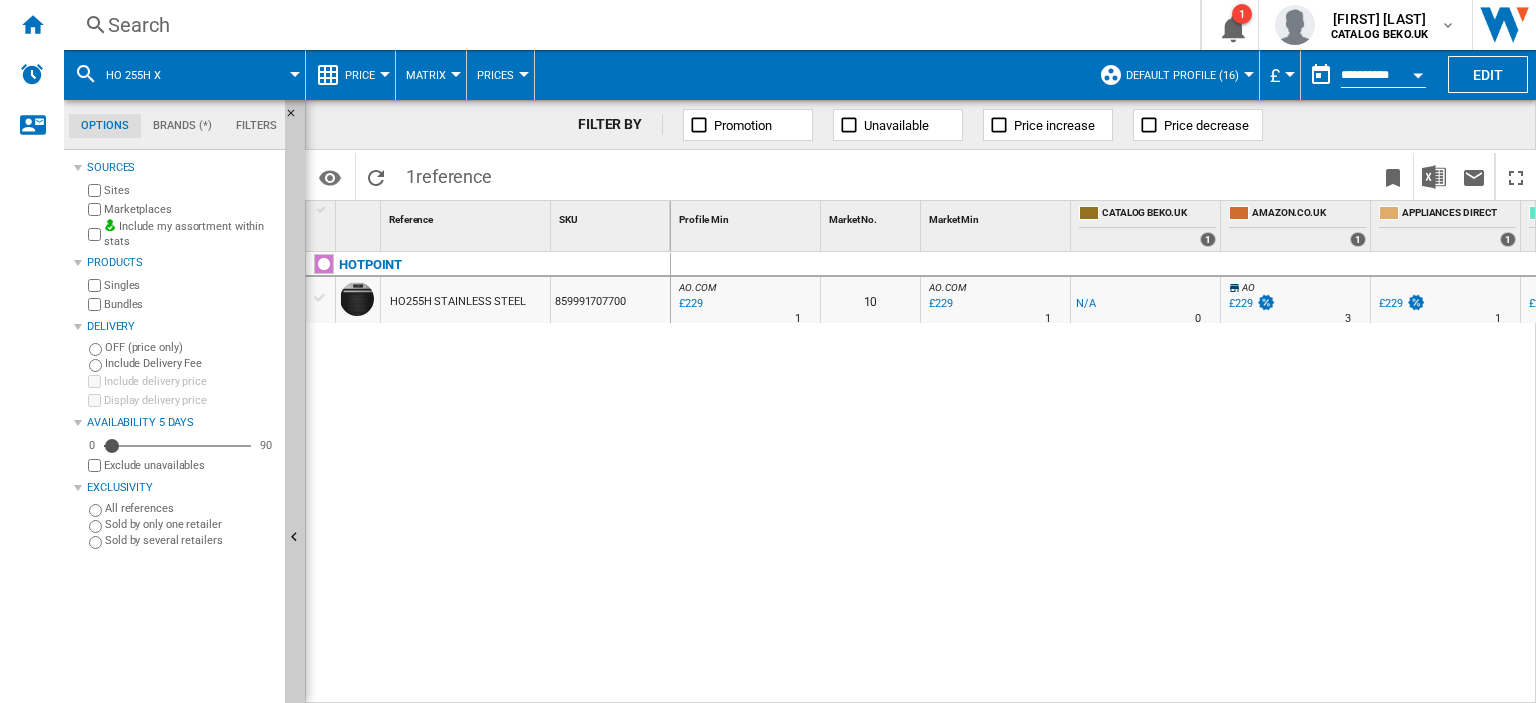 click on "Search" at bounding box center (628, 25) 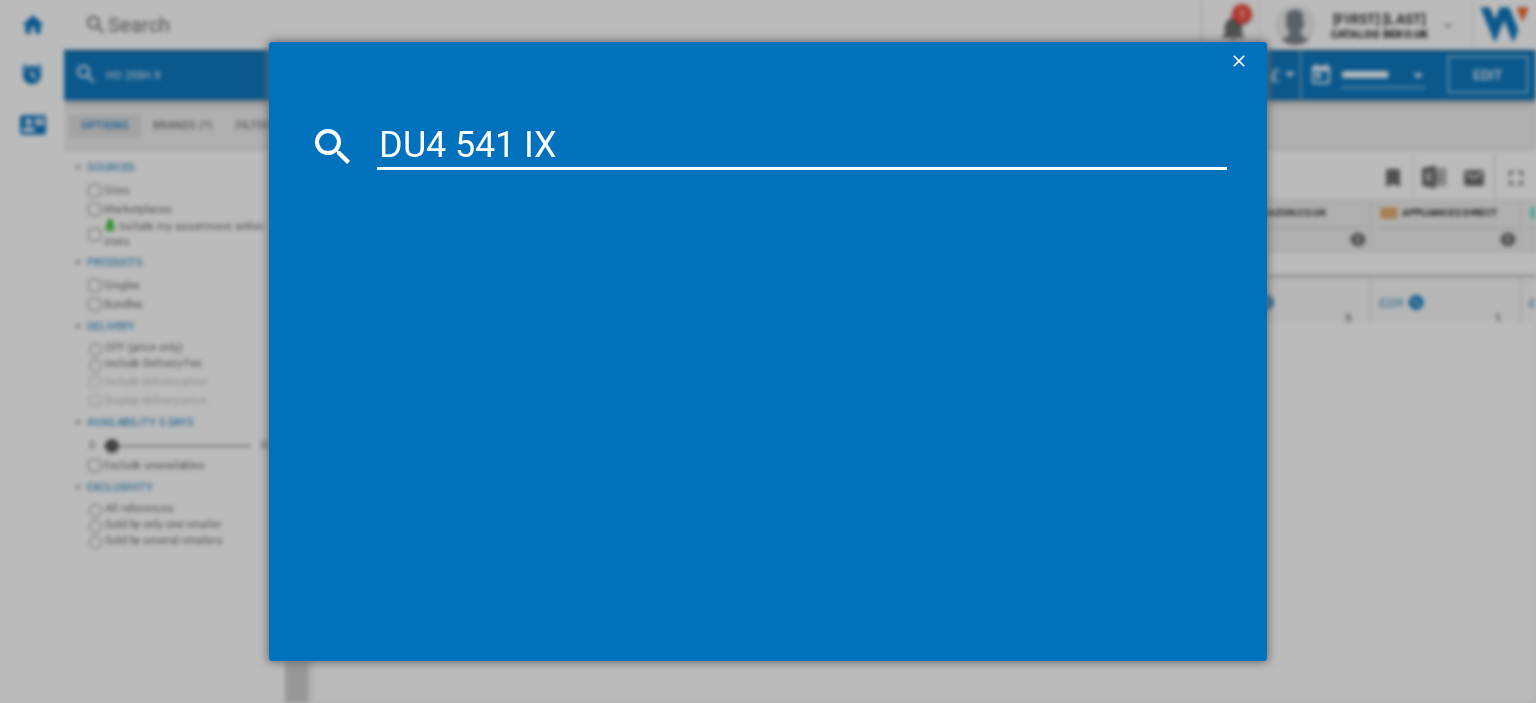 type on "DU4 541 IX" 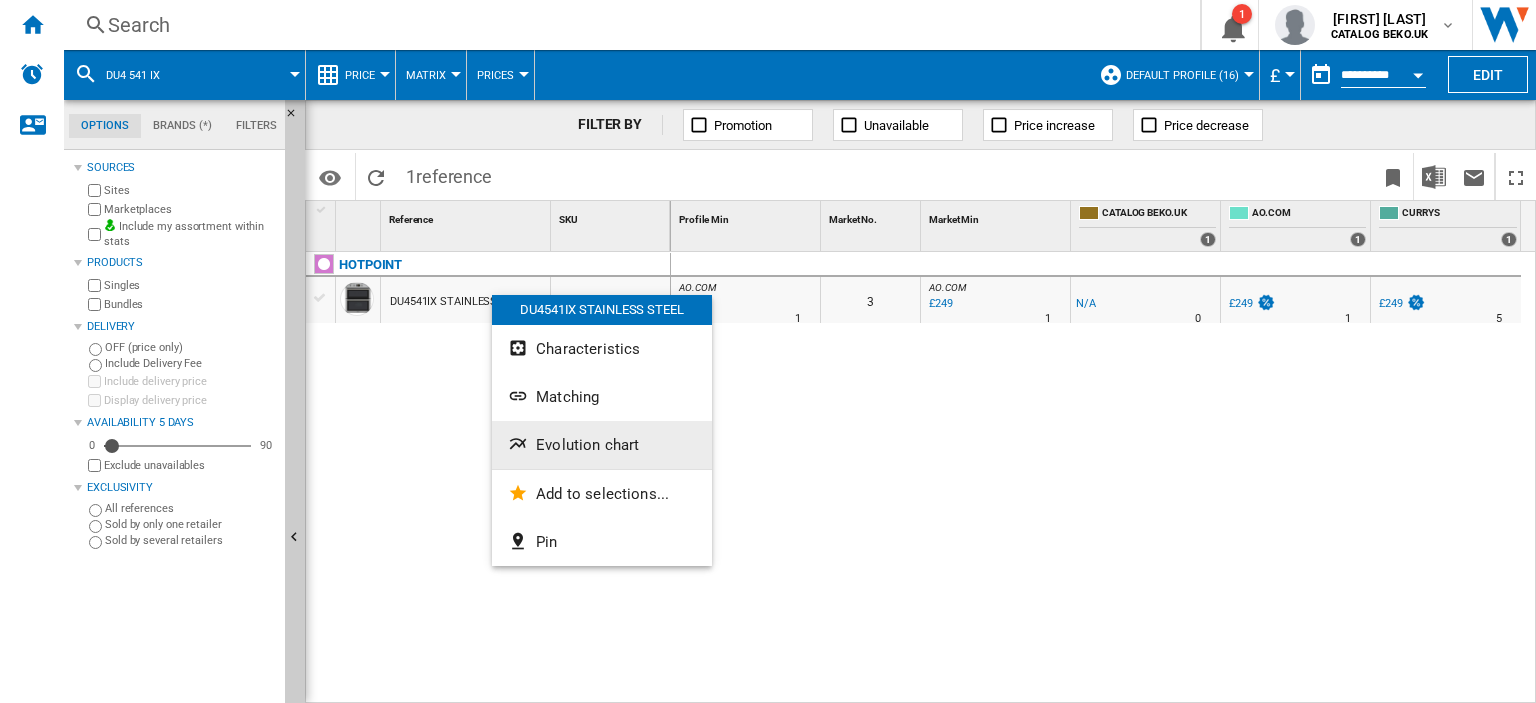click on "Evolution chart" at bounding box center [587, 445] 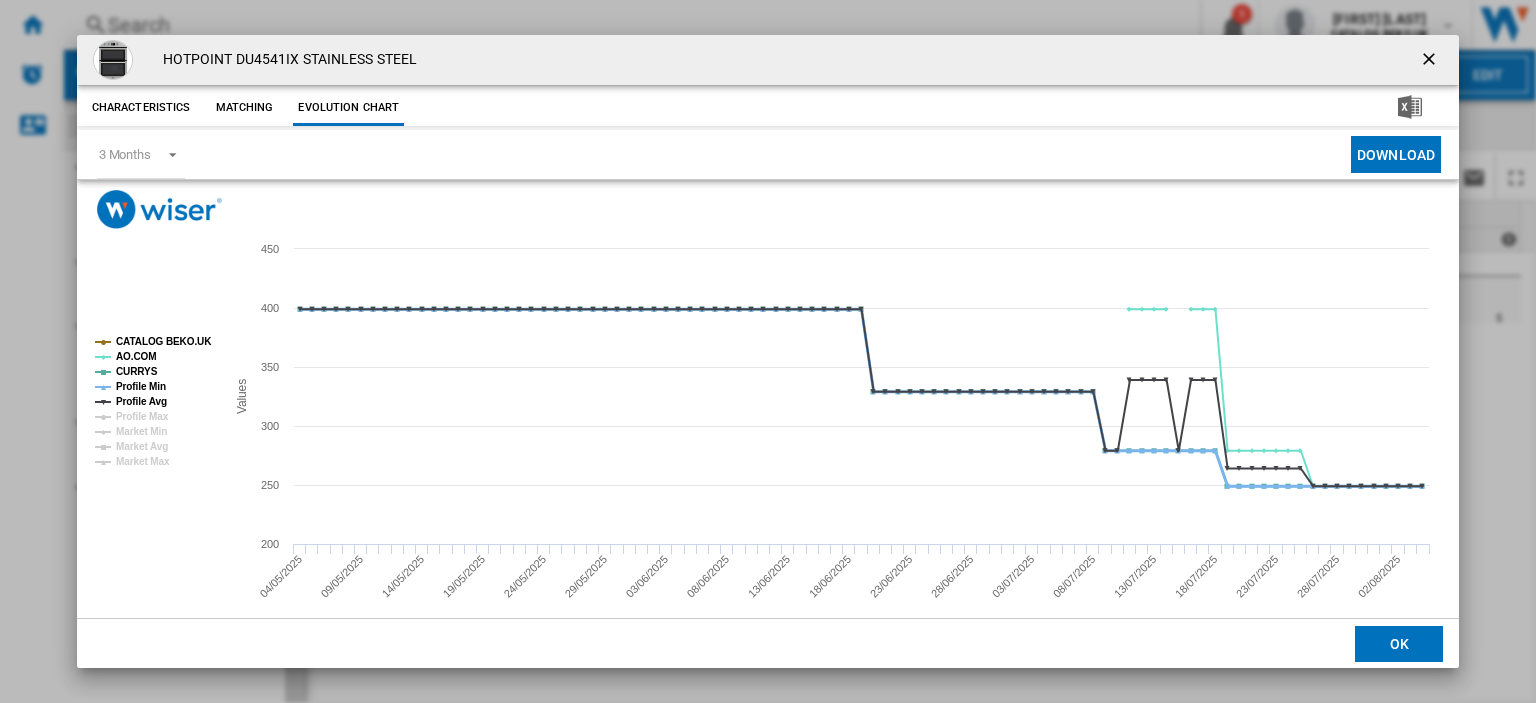 click on "Profile Min" 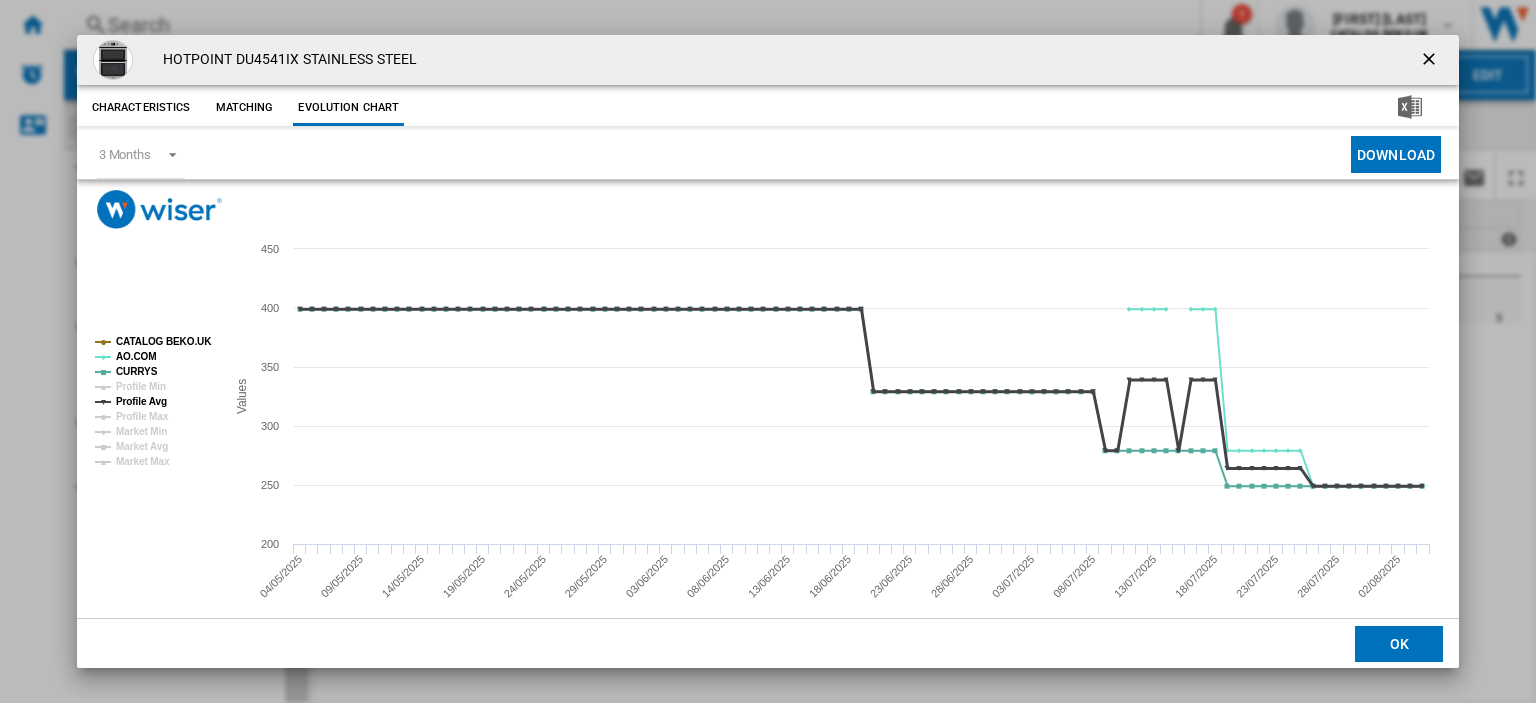 click on "Profile Avg" 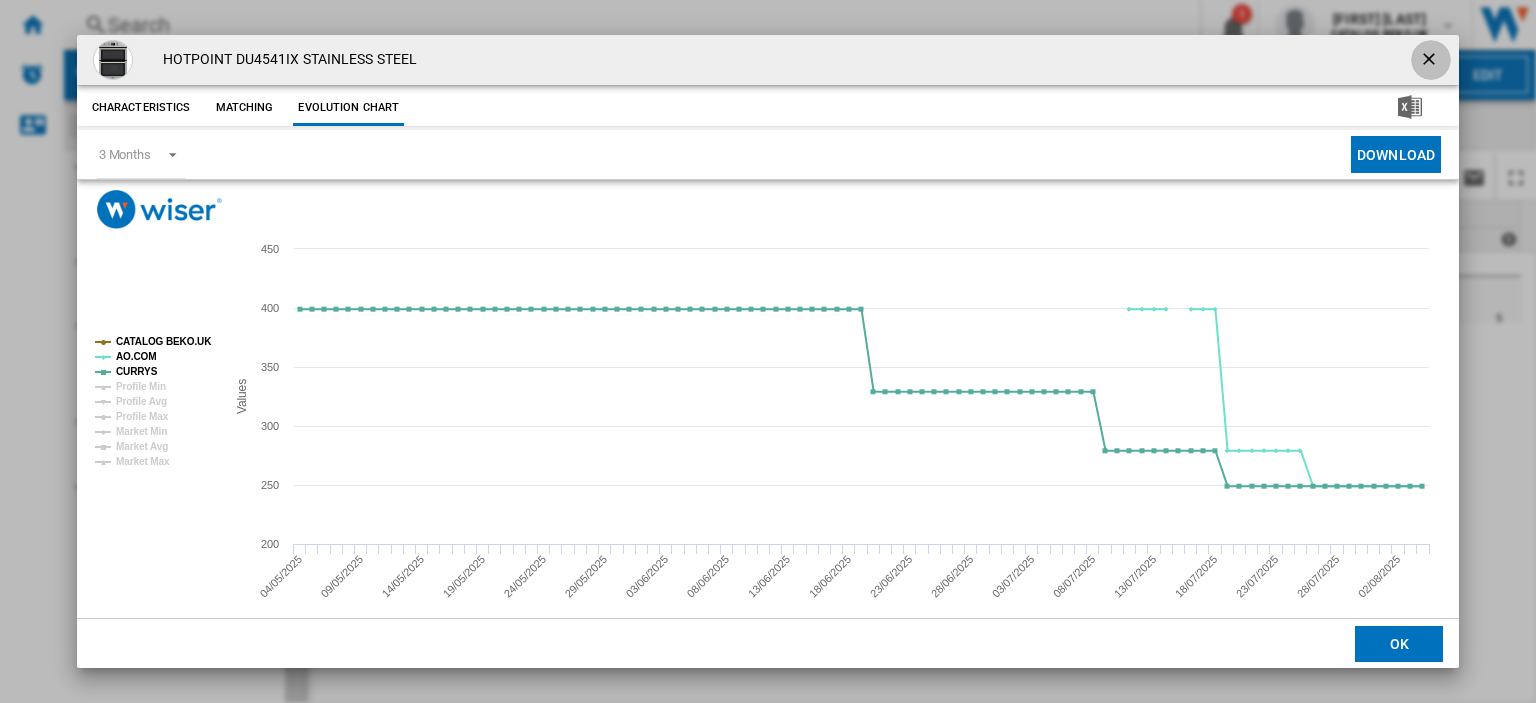 click at bounding box center (1431, 61) 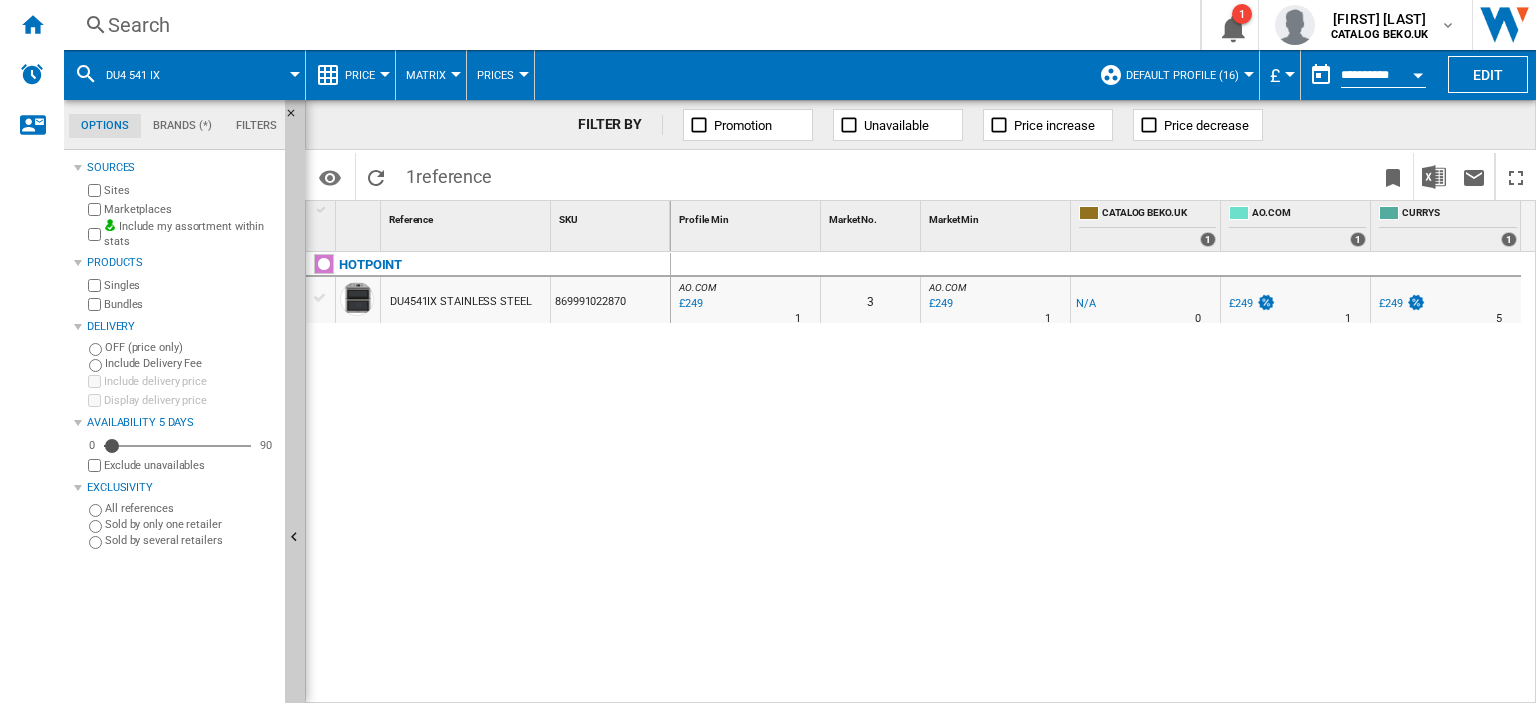 click on "Search" at bounding box center (628, 25) 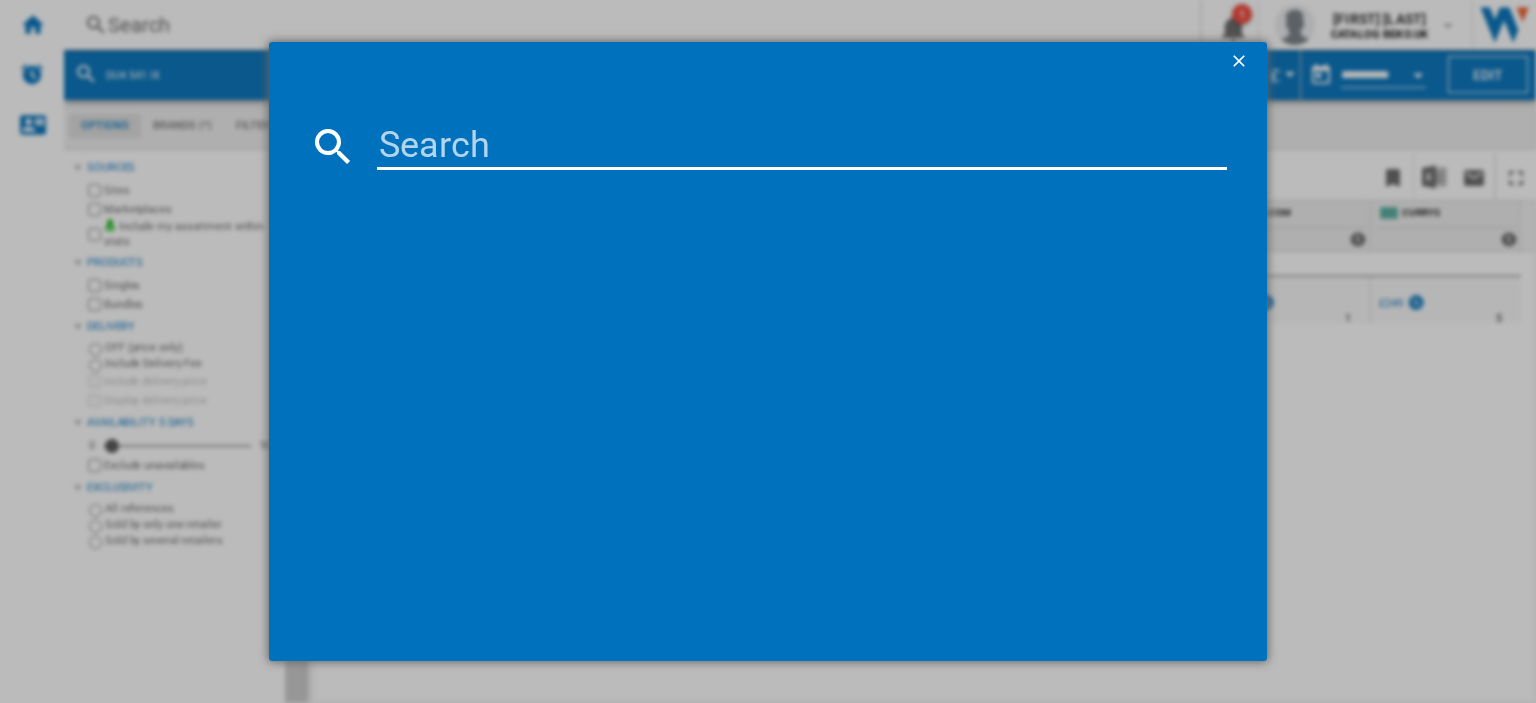 type on "HOM 255C X UK" 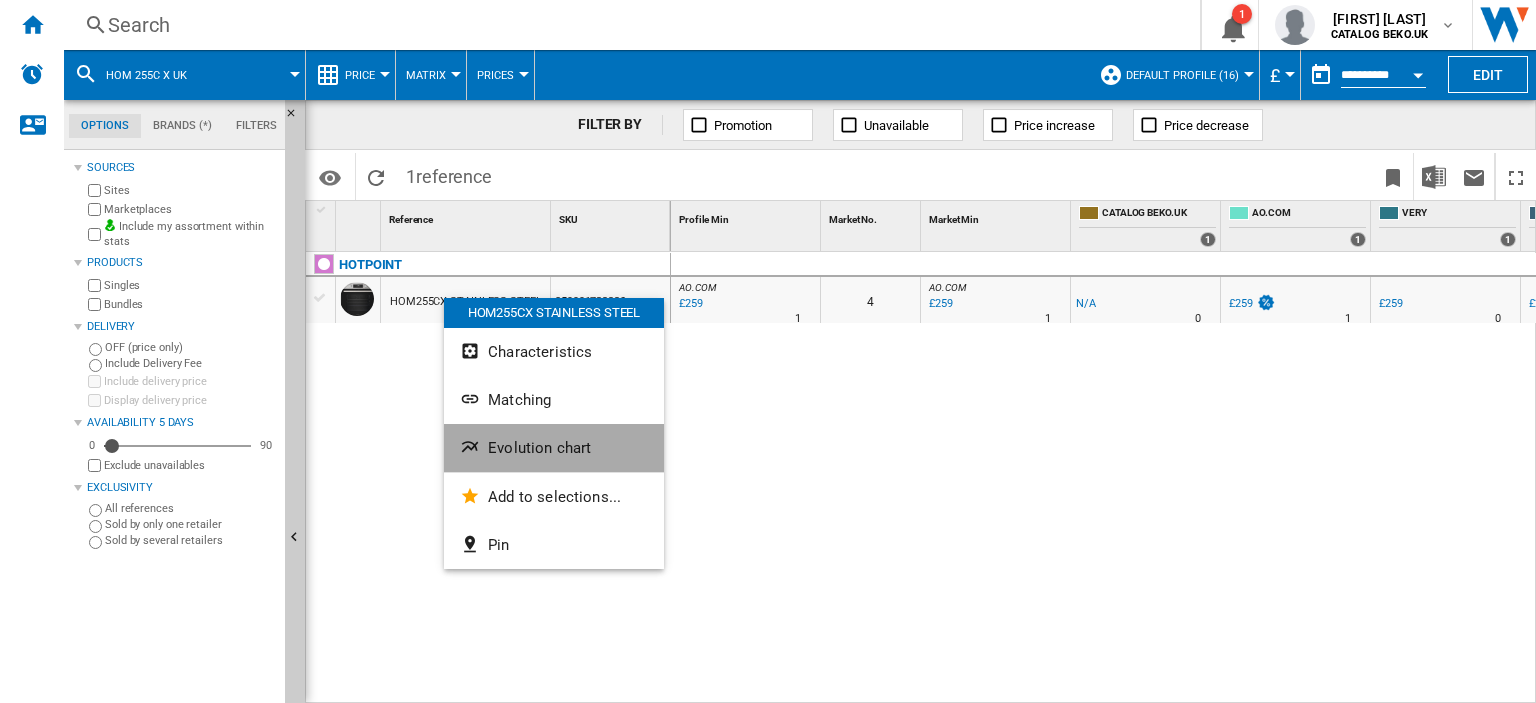 click on "Evolution chart" at bounding box center (539, 448) 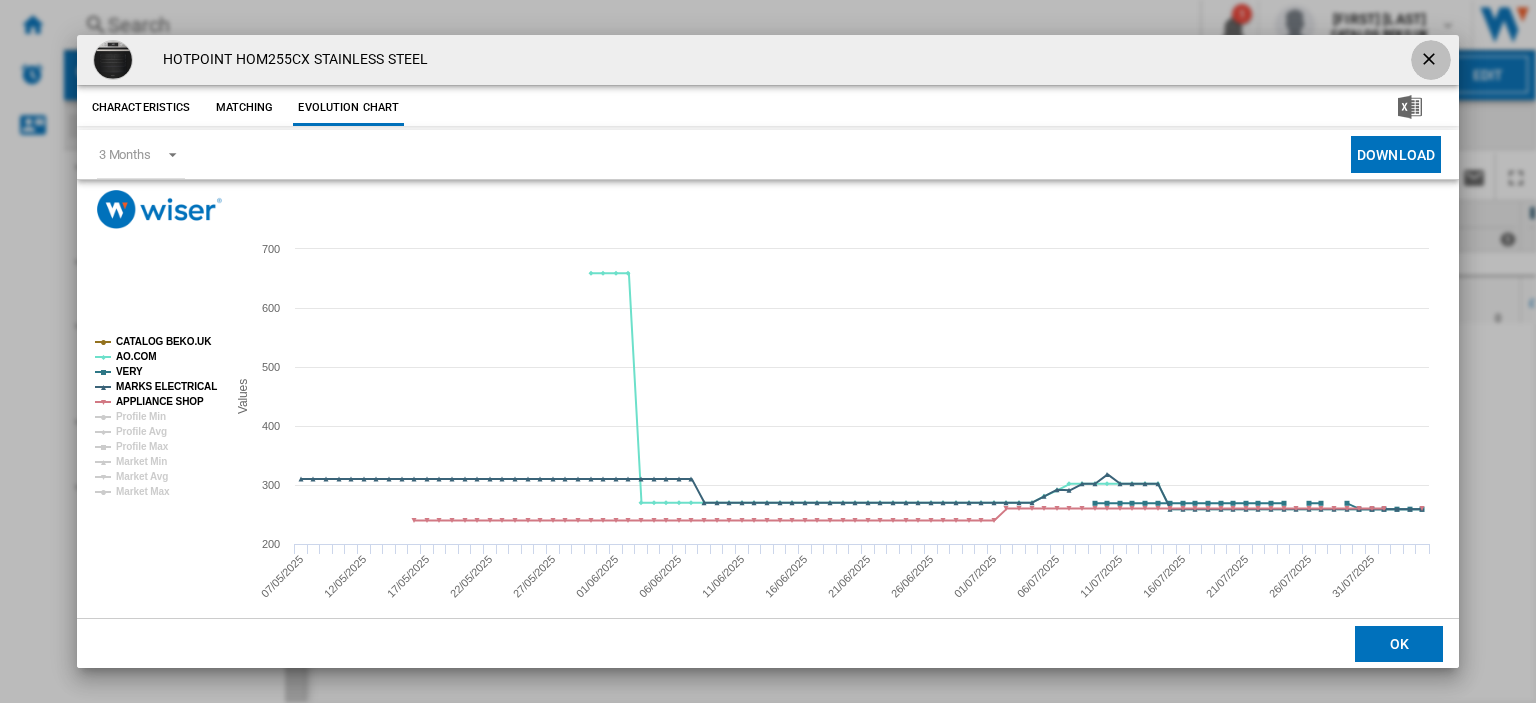 click at bounding box center (1431, 61) 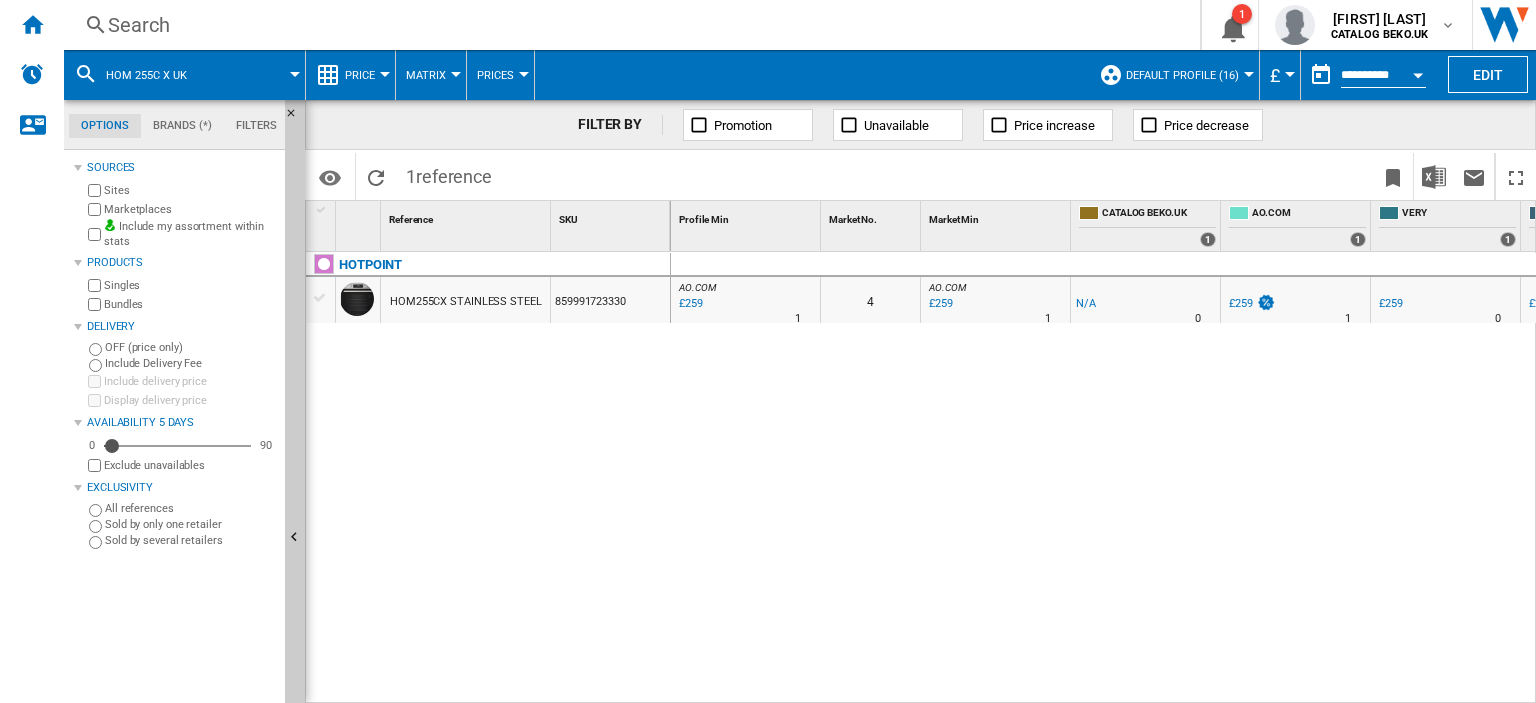click on "Search" at bounding box center [628, 25] 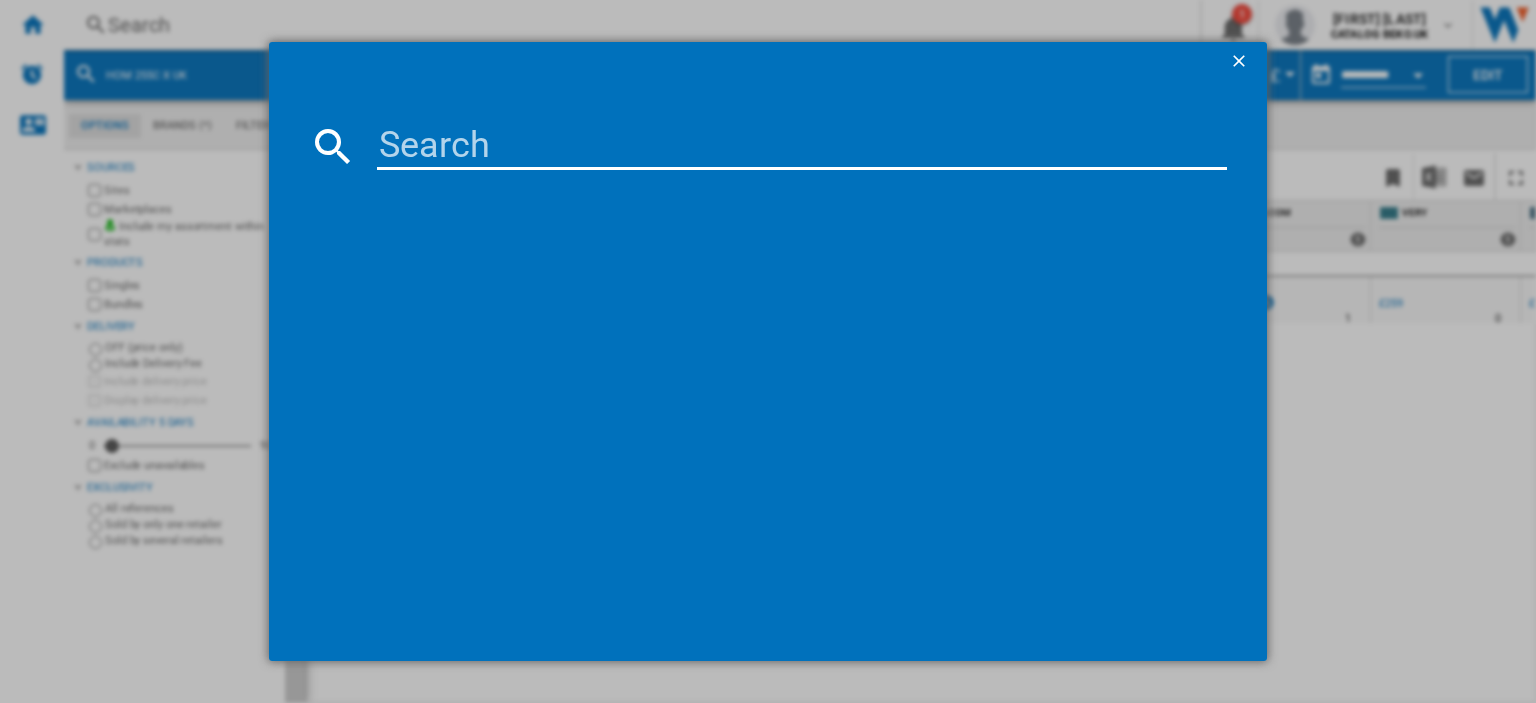 type on "HO 458H B UK" 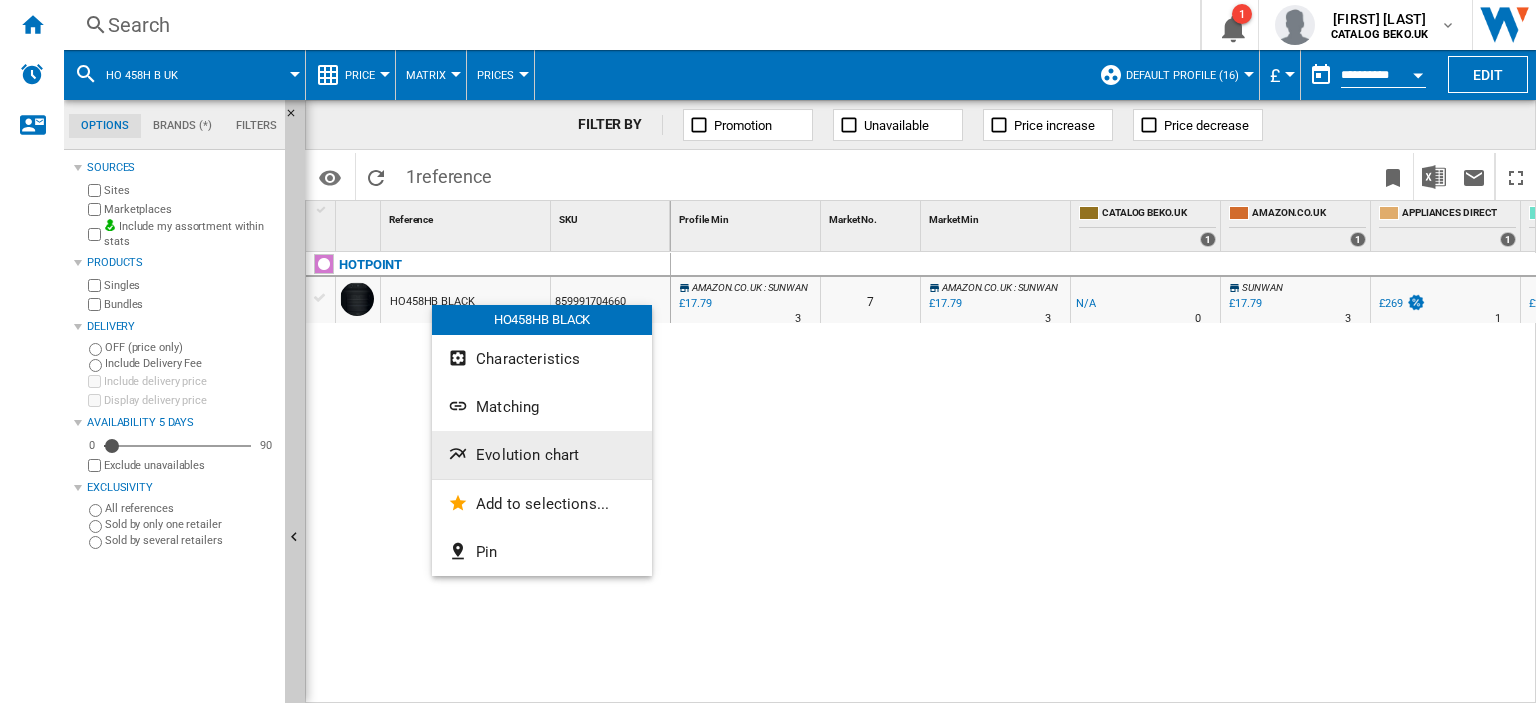 click on "Evolution chart" at bounding box center [527, 455] 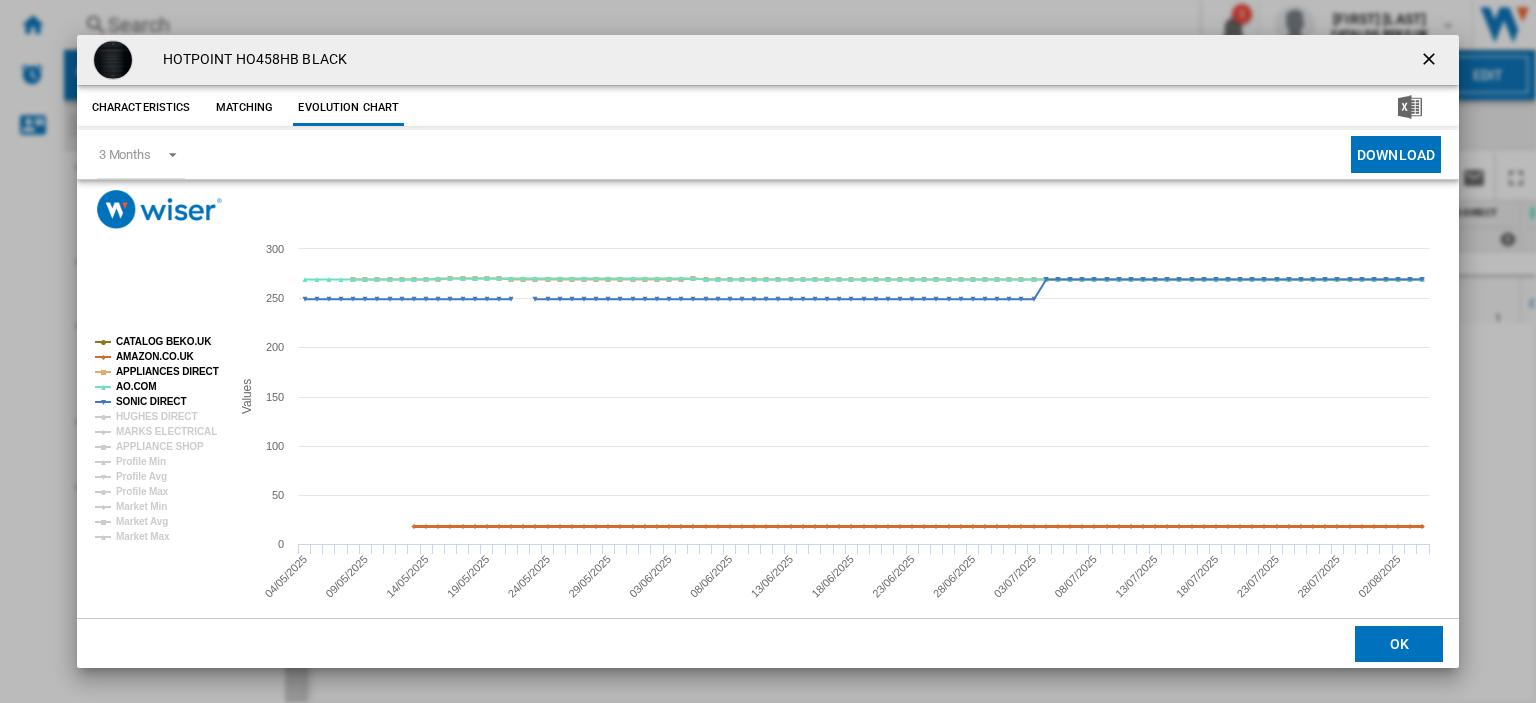 click on "AMAZON.CO.UK" 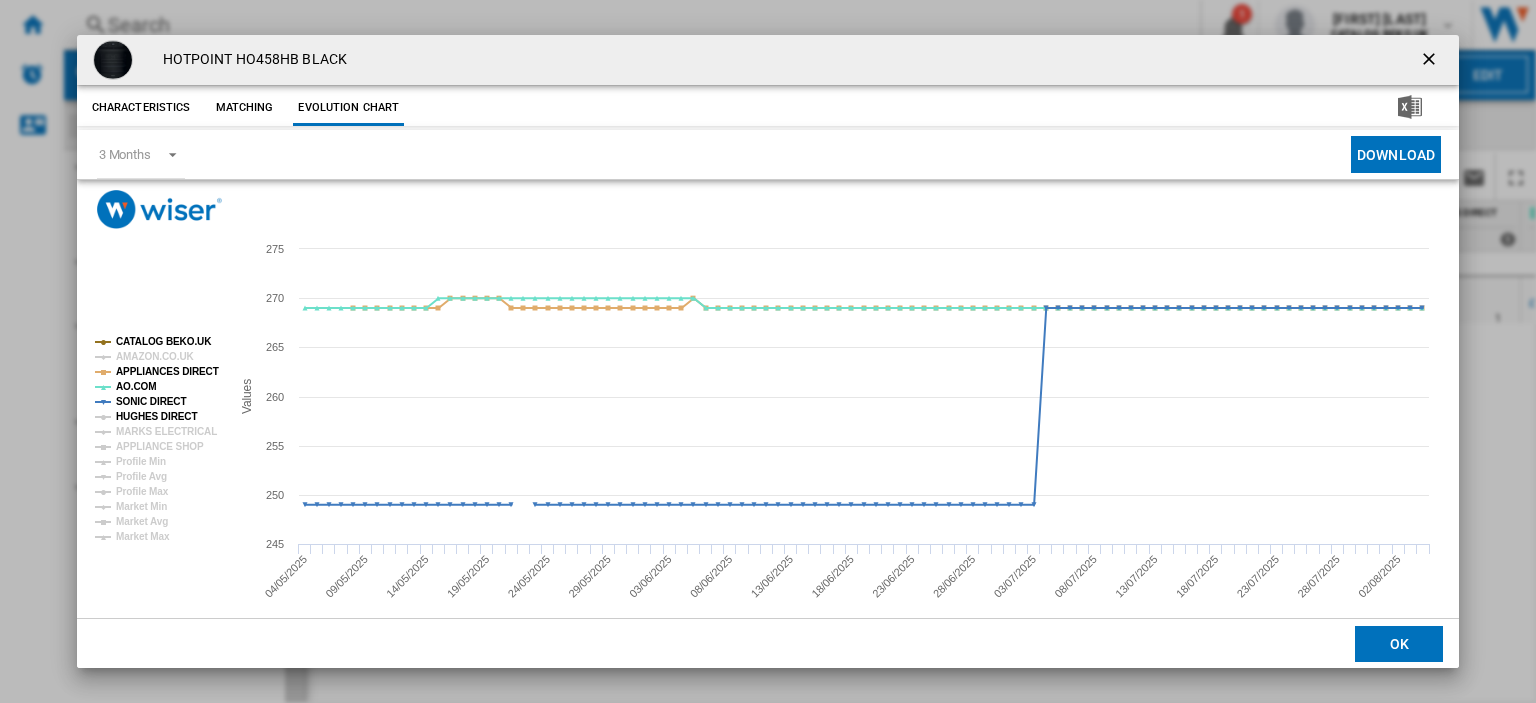 click on "HUGHES DIRECT" 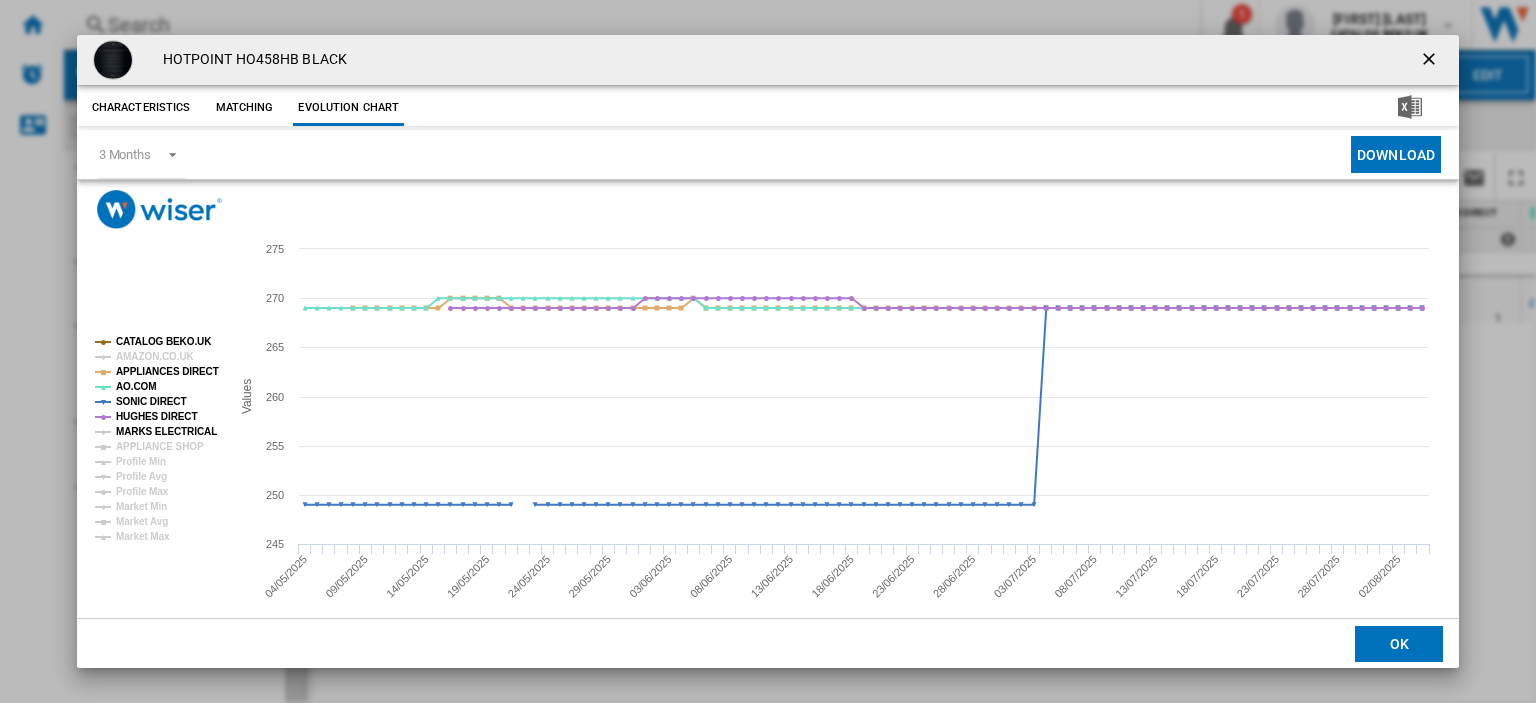click on "MARKS ELECTRICAL" 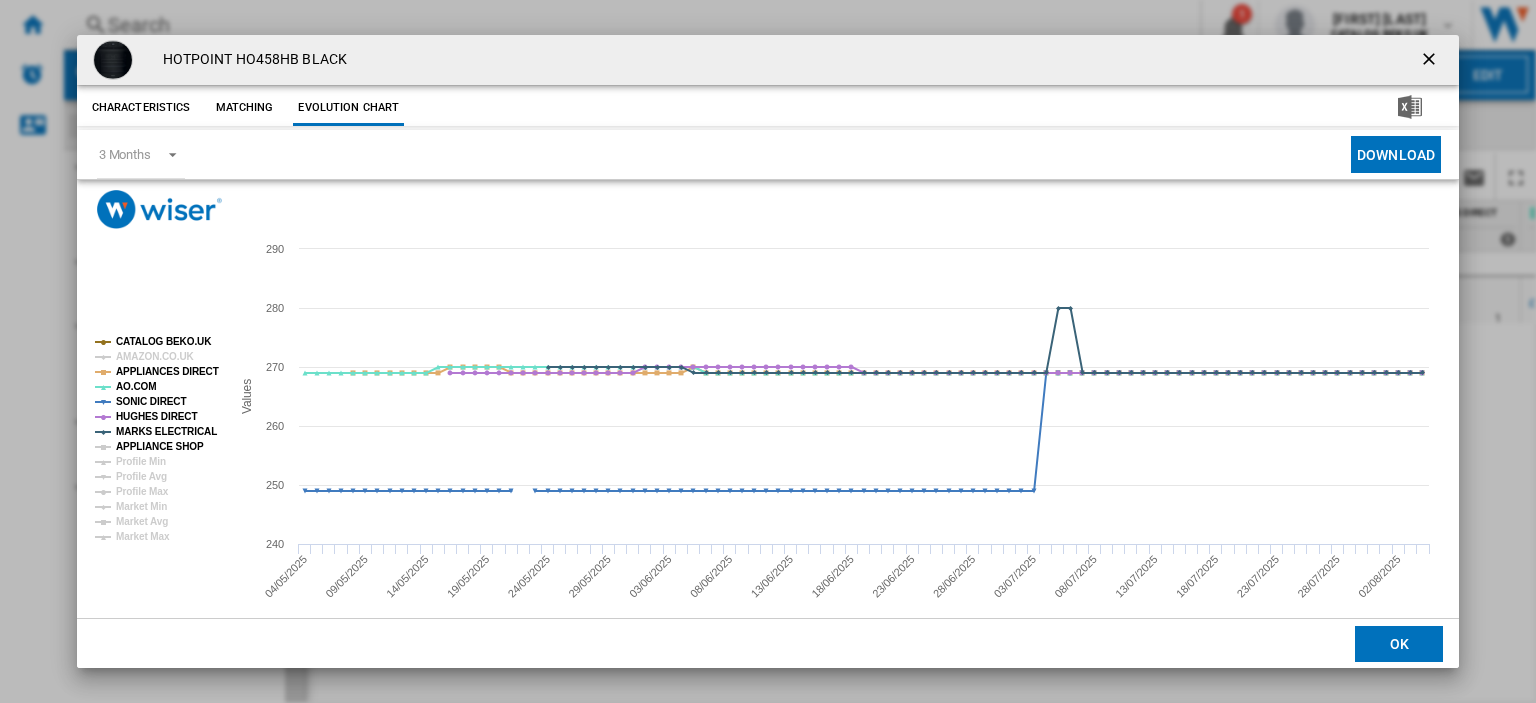 click on "APPLIANCE SHOP" 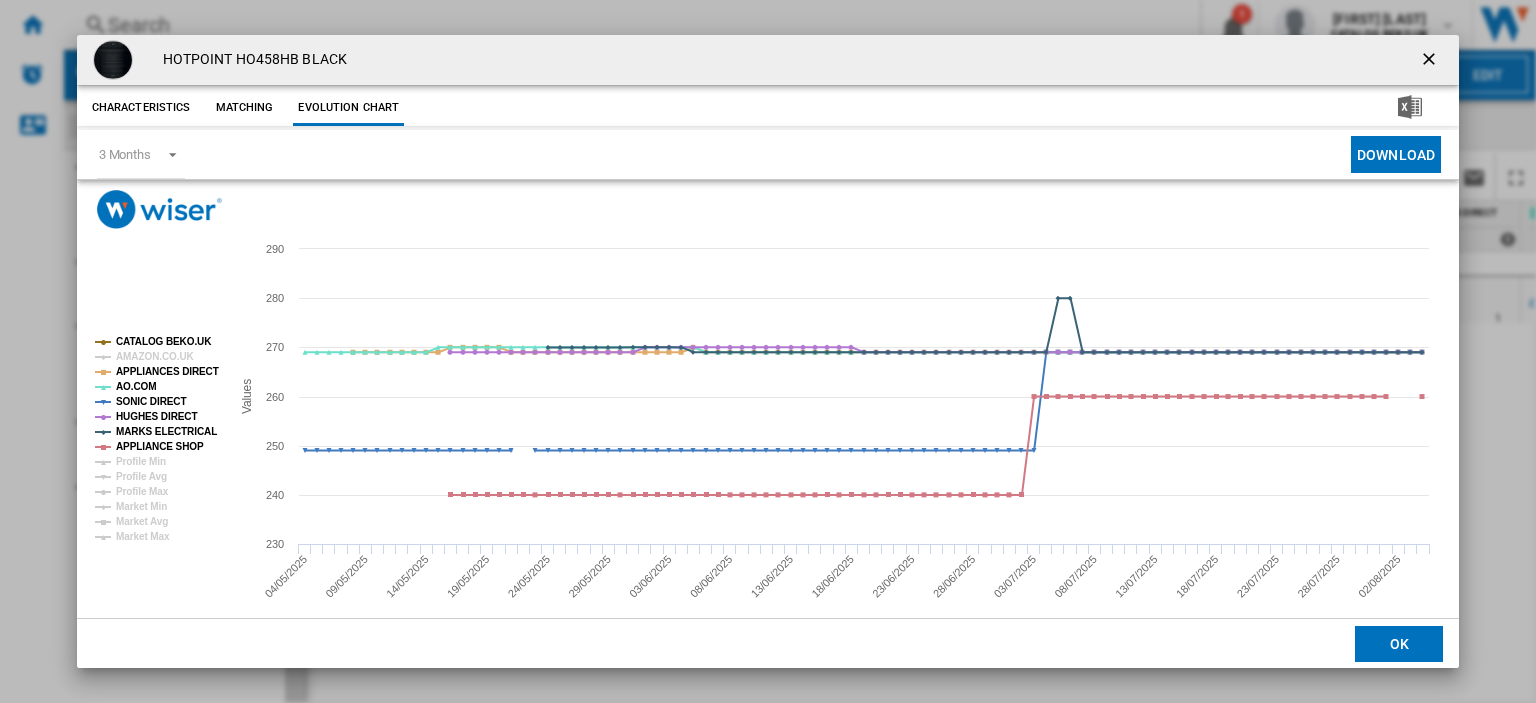 click at bounding box center [1431, 61] 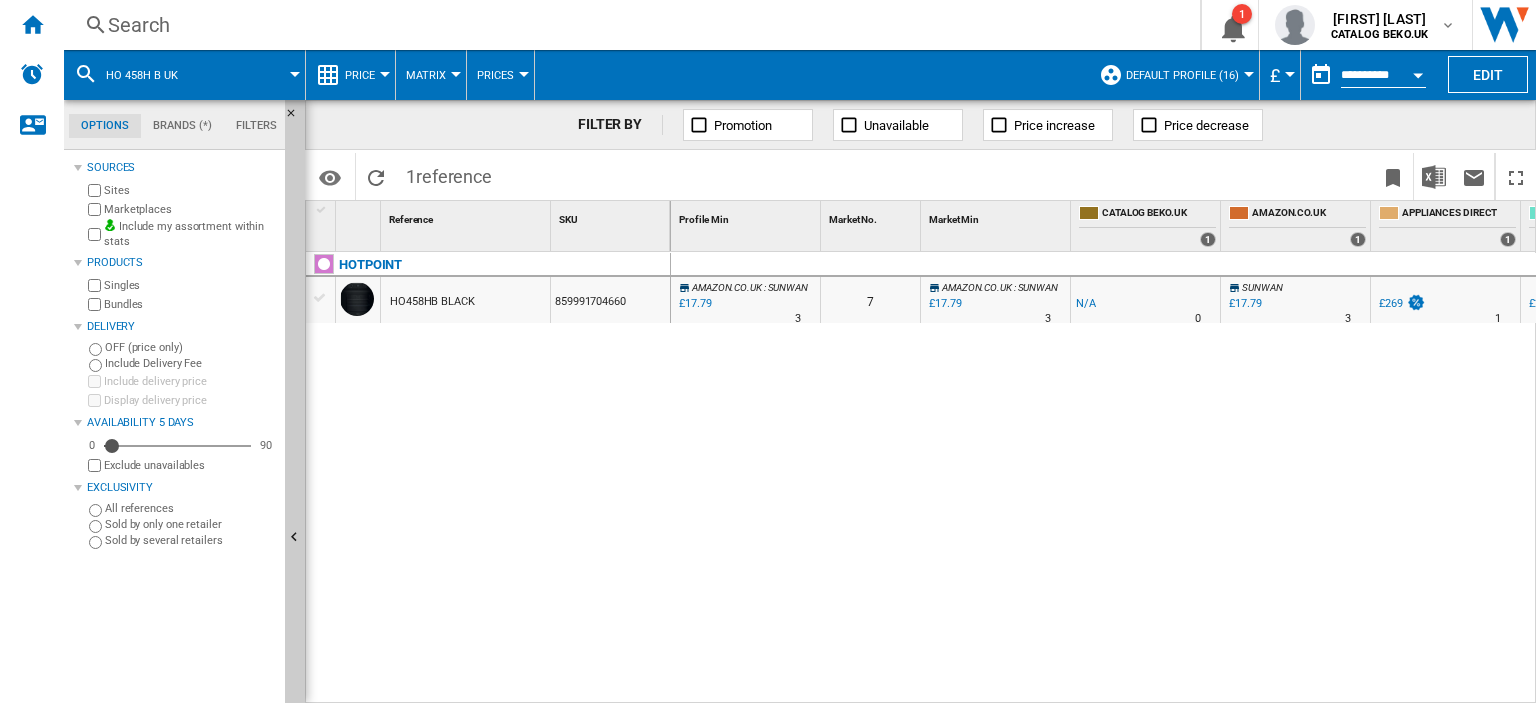 click on "Search" at bounding box center (628, 25) 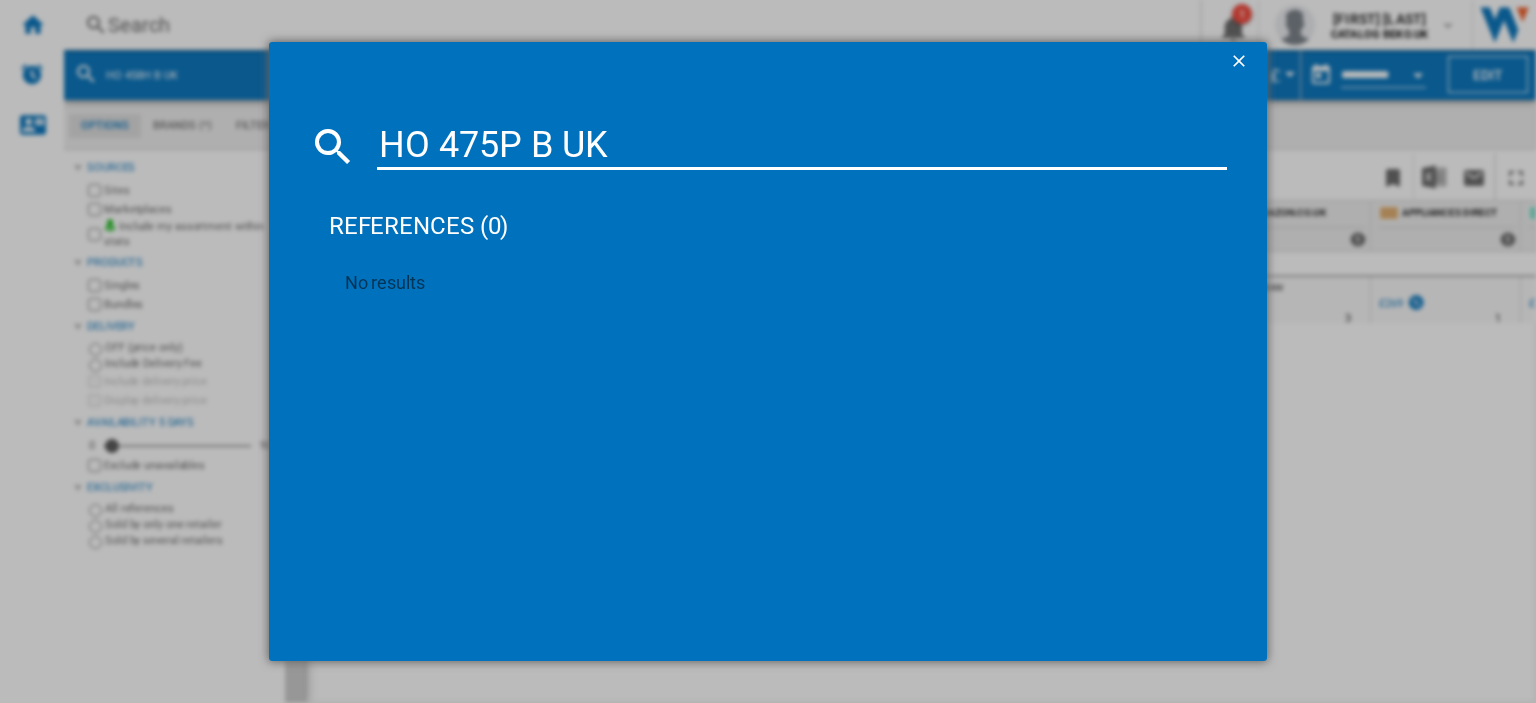 type on "HO 475P B UK" 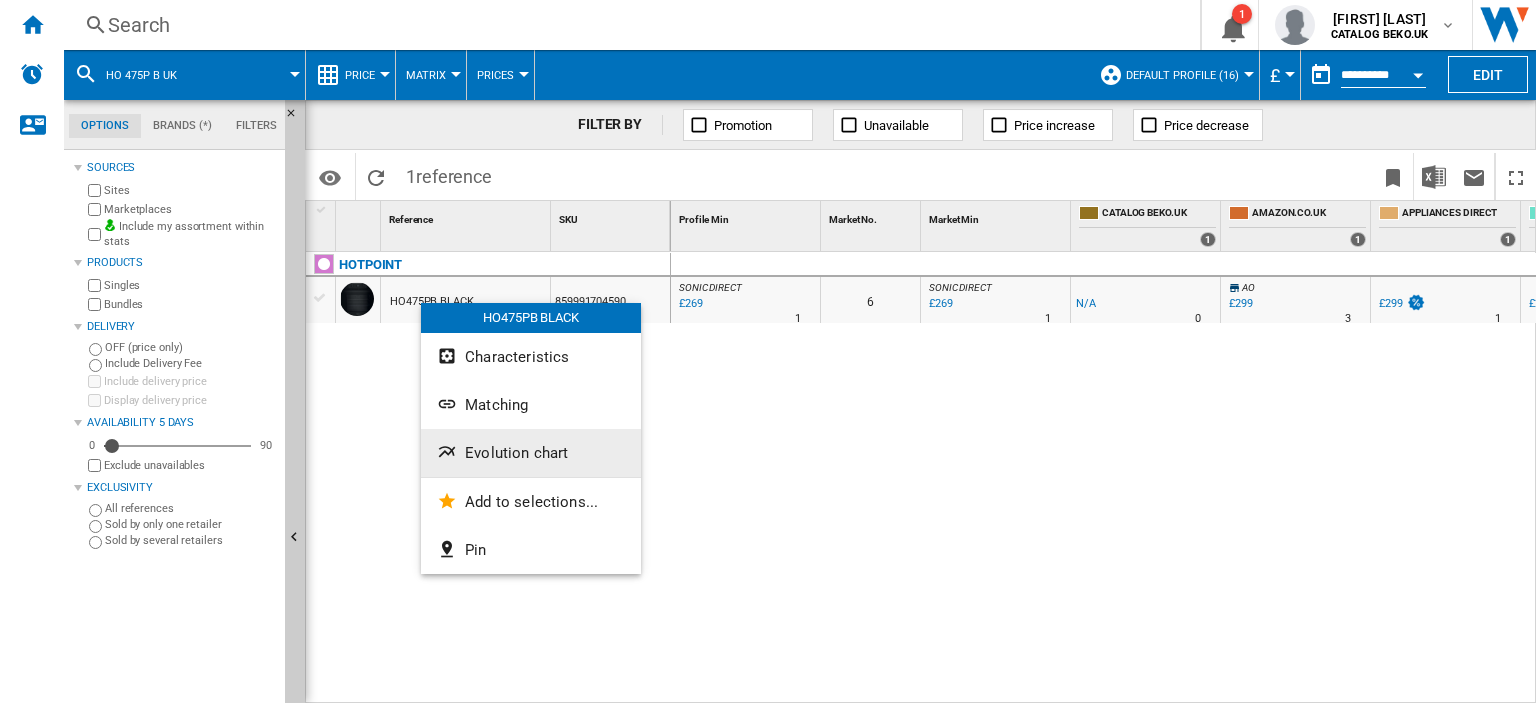 click on "Evolution chart" at bounding box center [516, 453] 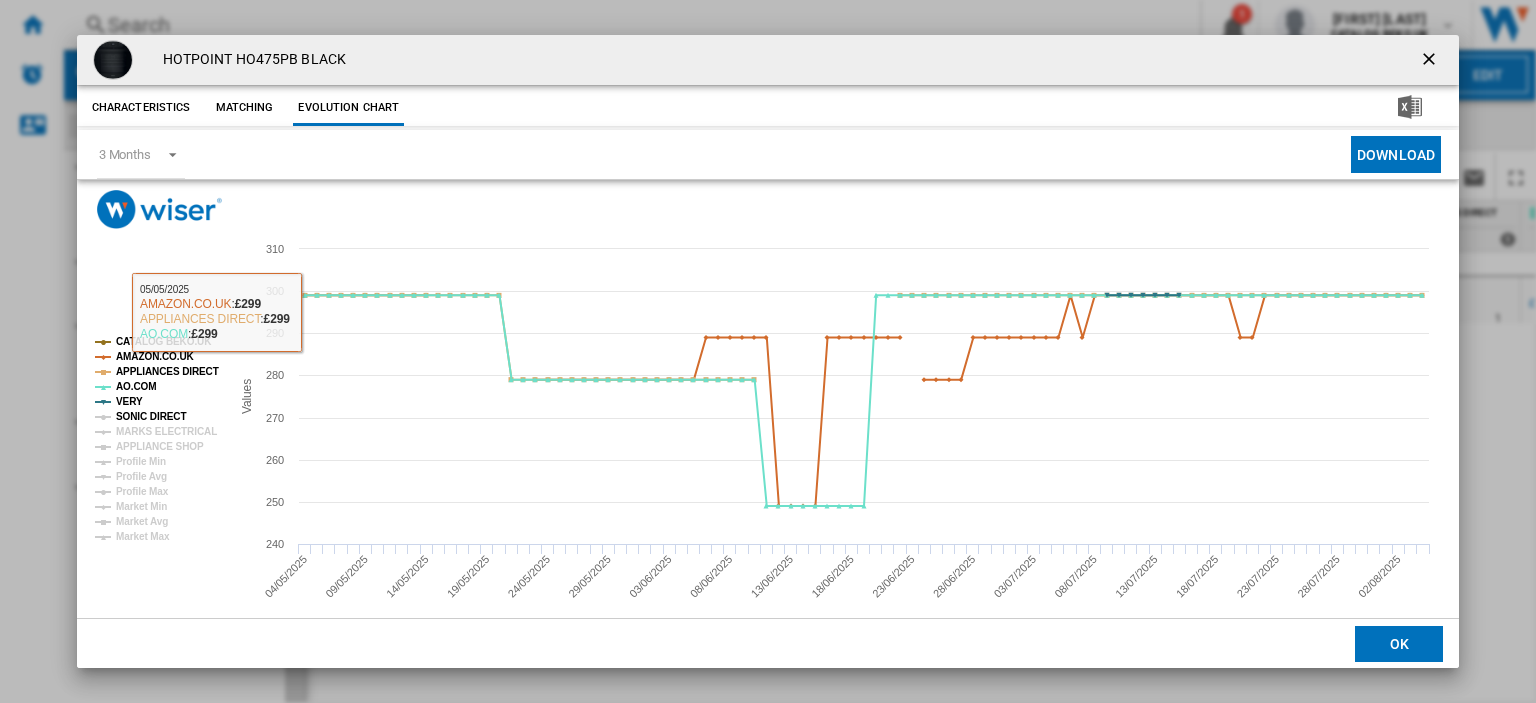 click on "SONIC DIRECT" 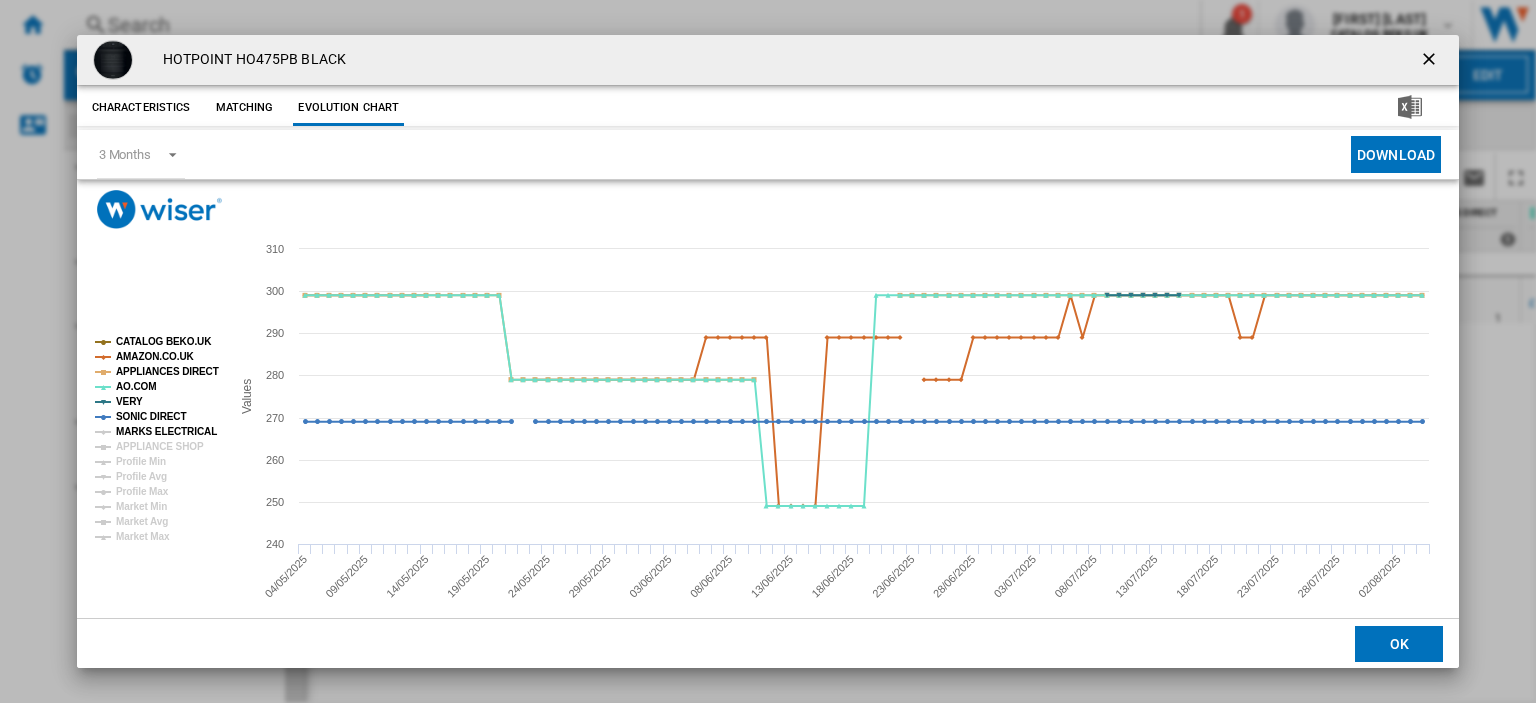 click on "MARKS ELECTRICAL" 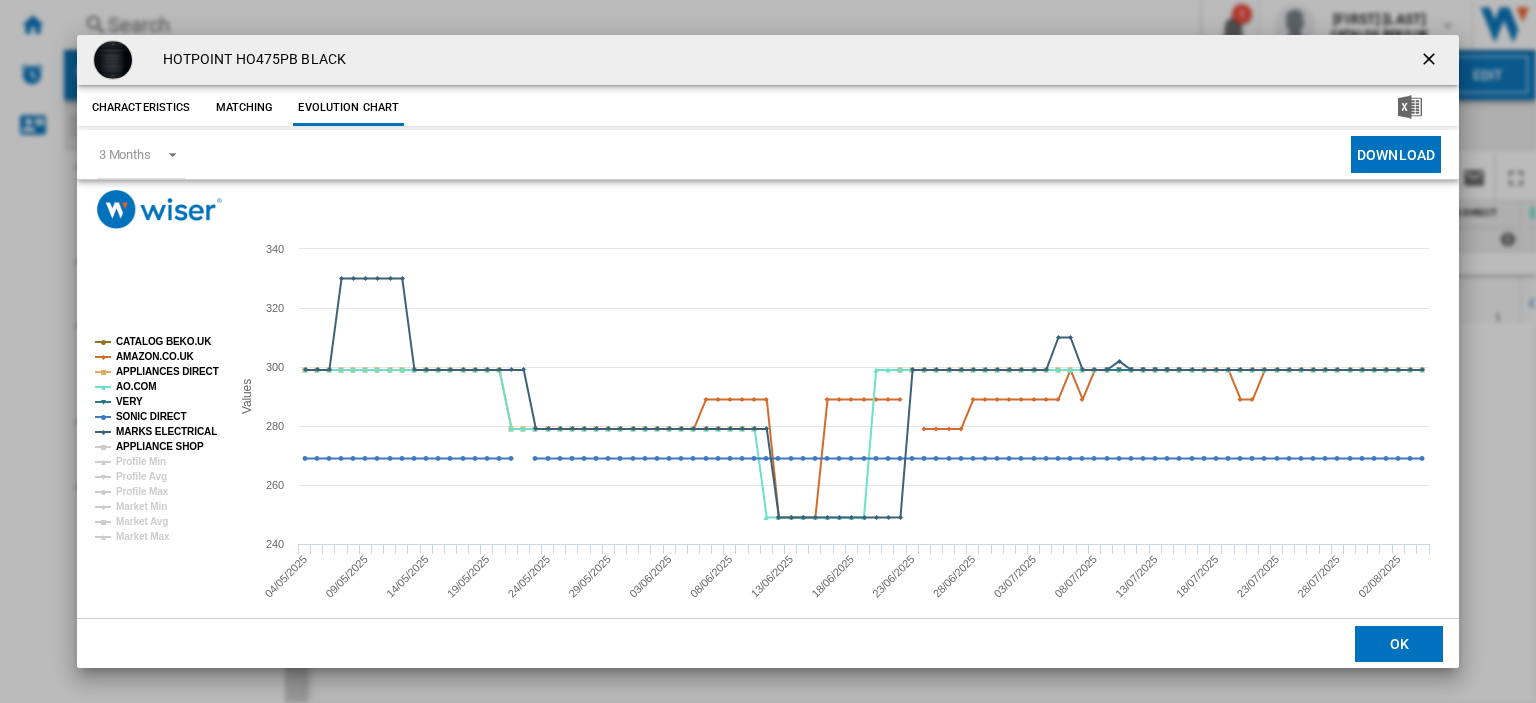 click on "APPLIANCE SHOP" 